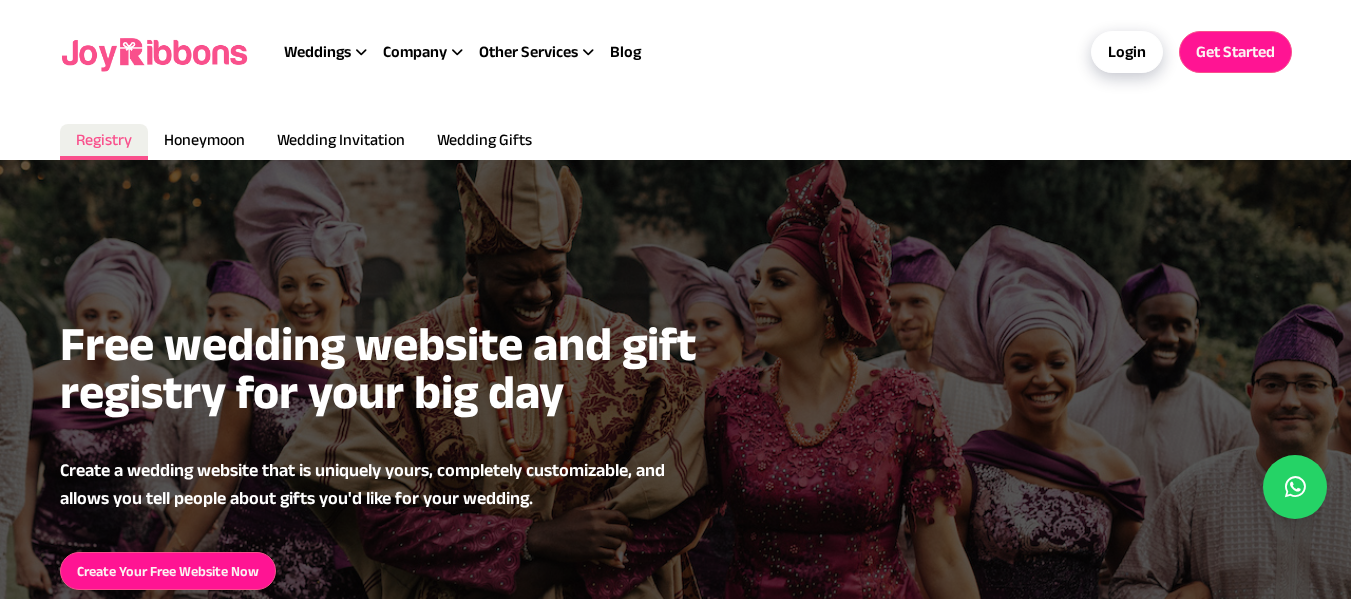 scroll, scrollTop: 0, scrollLeft: 0, axis: both 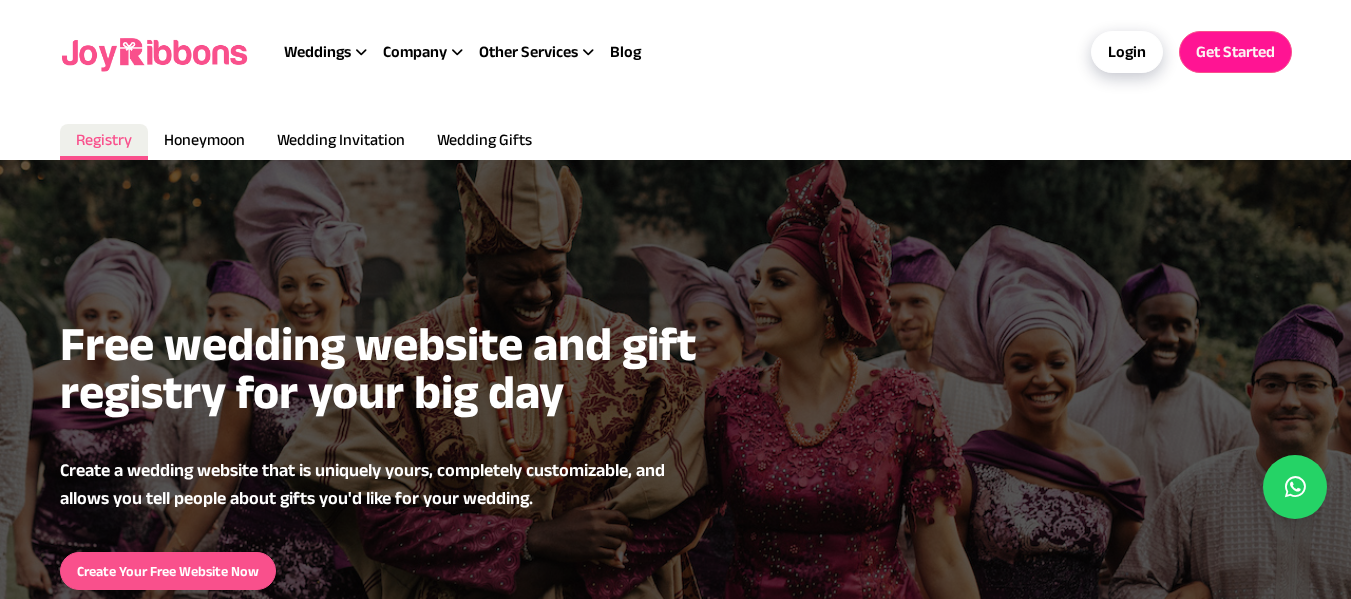 click on "Create Your Free Website Now" at bounding box center [168, 571] 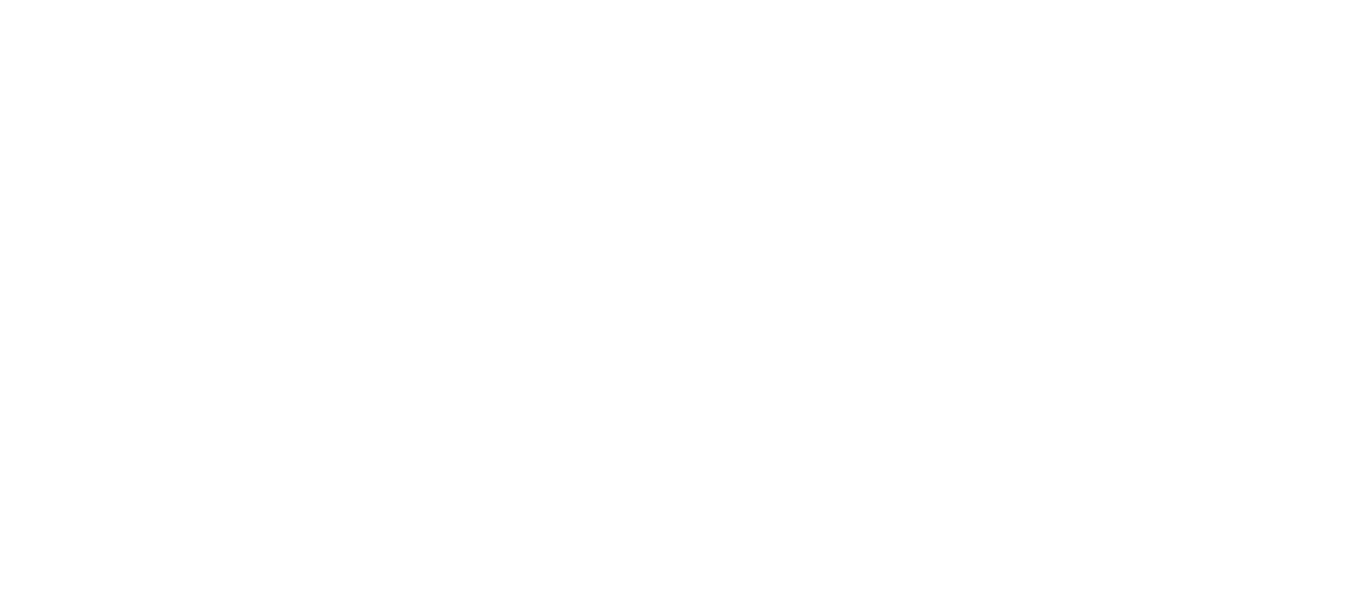 scroll, scrollTop: 0, scrollLeft: 0, axis: both 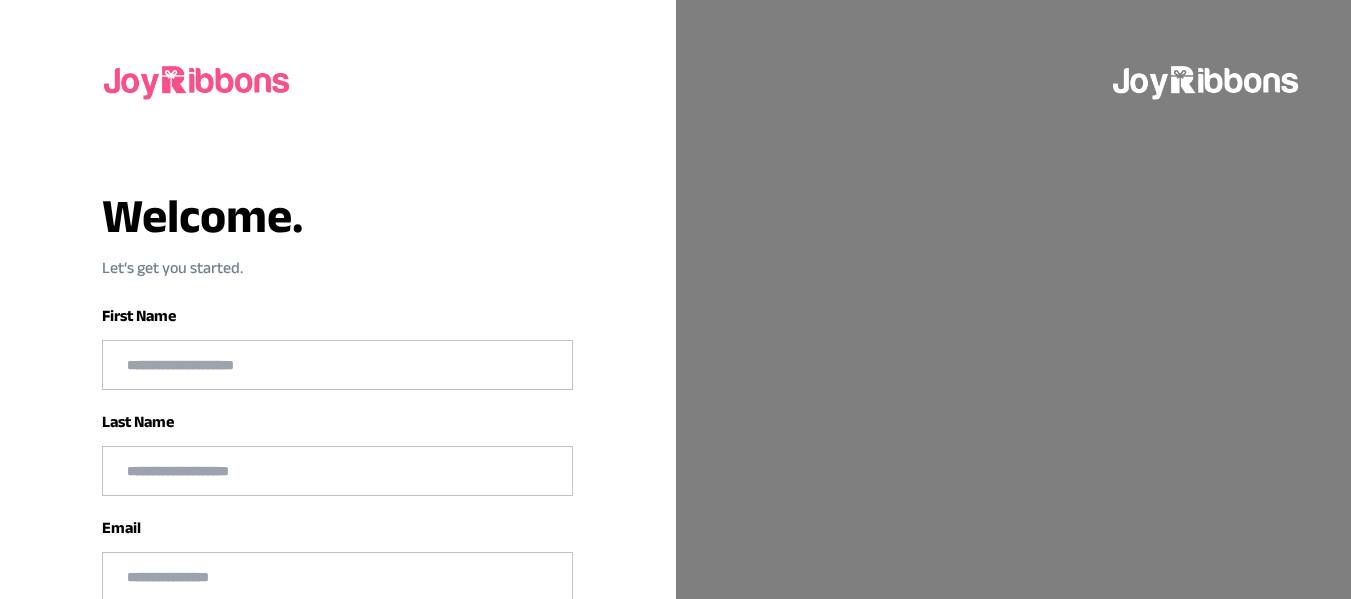 click at bounding box center (337, 365) 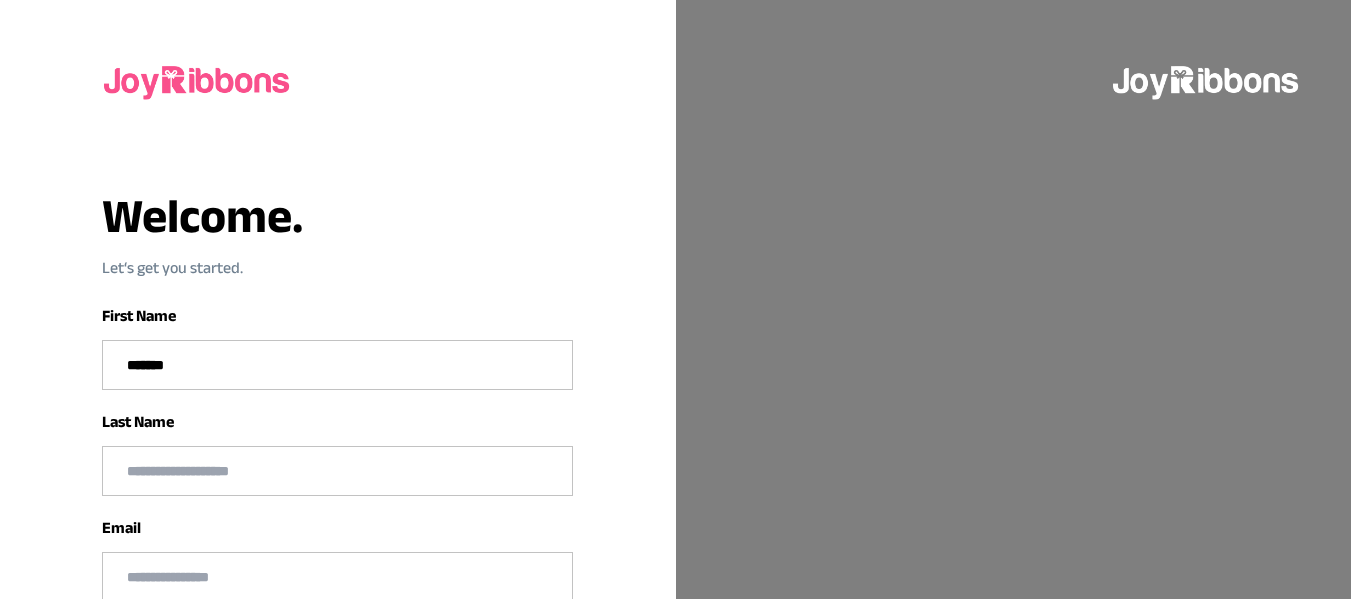 type on "*******" 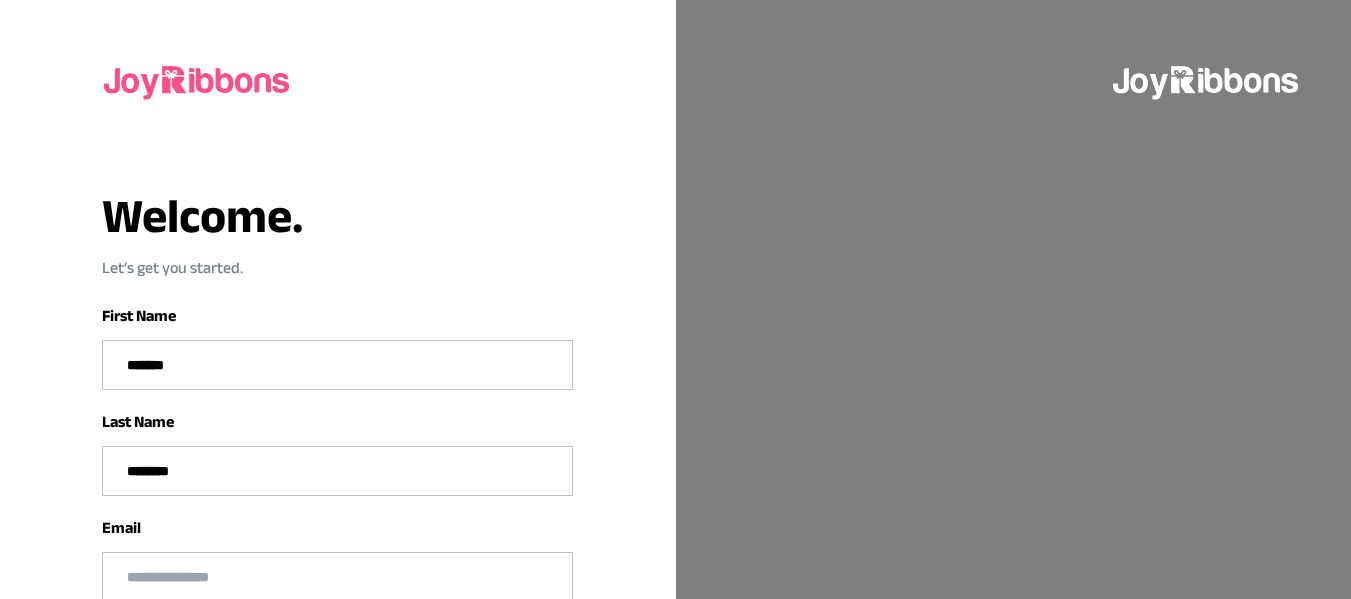 type on "********" 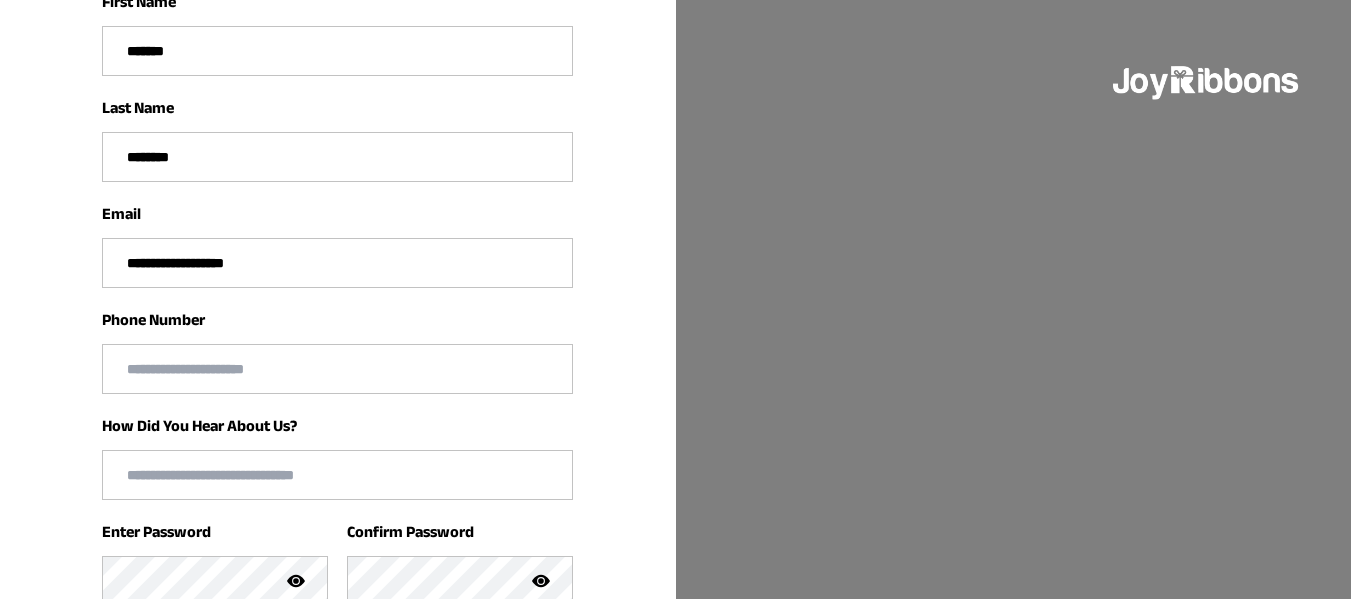scroll, scrollTop: 372, scrollLeft: 0, axis: vertical 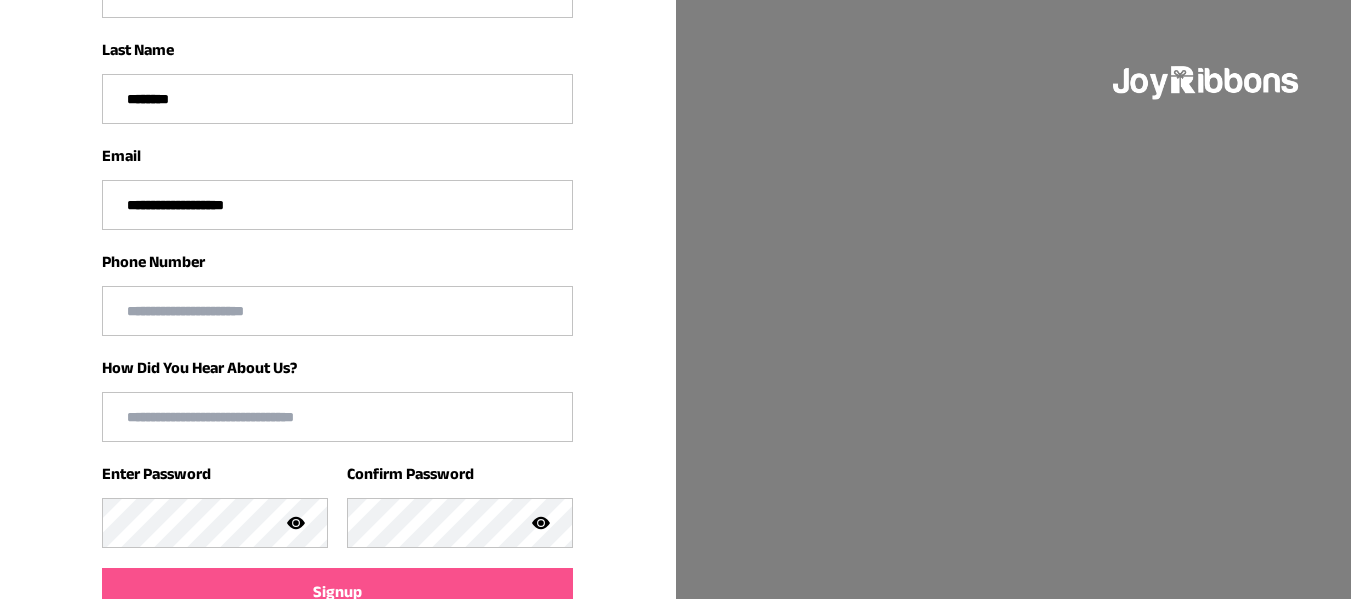 type on "**********" 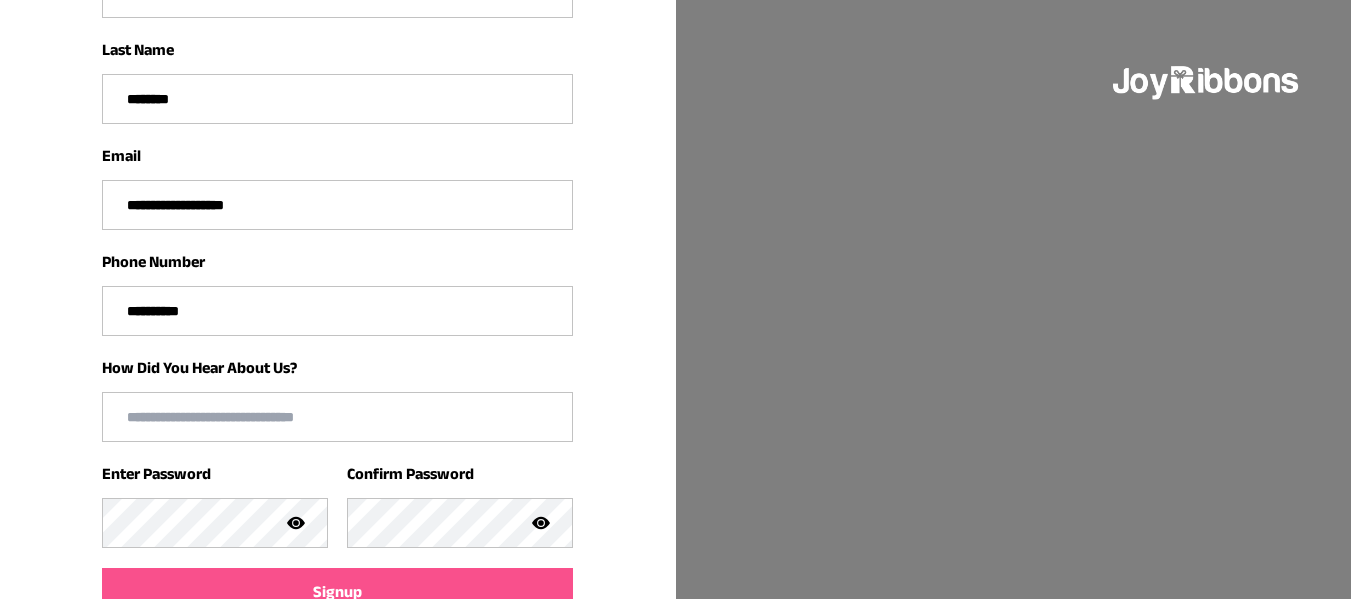 type on "**********" 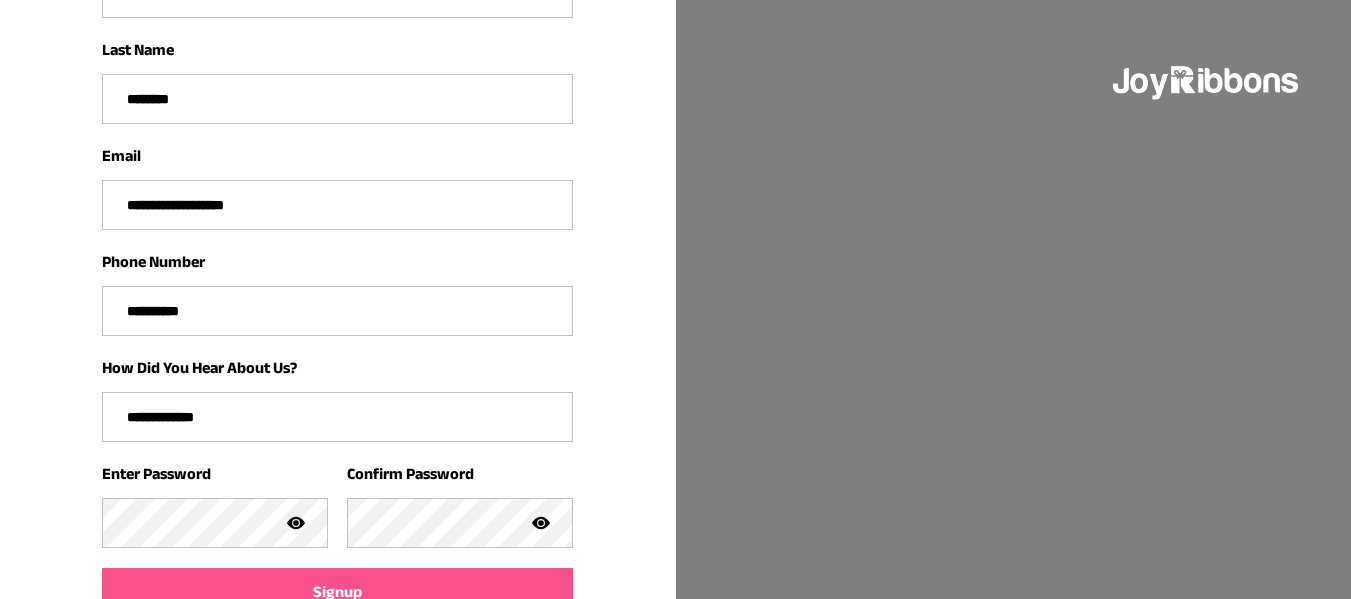 type on "**********" 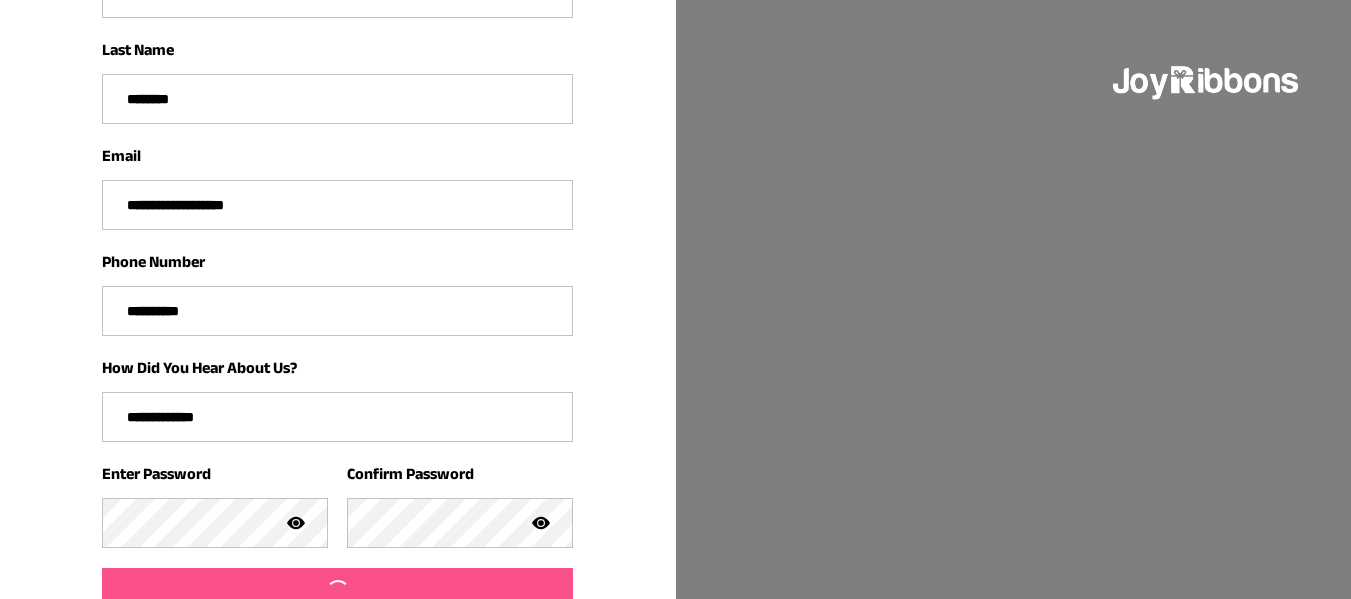 scroll, scrollTop: 0, scrollLeft: 0, axis: both 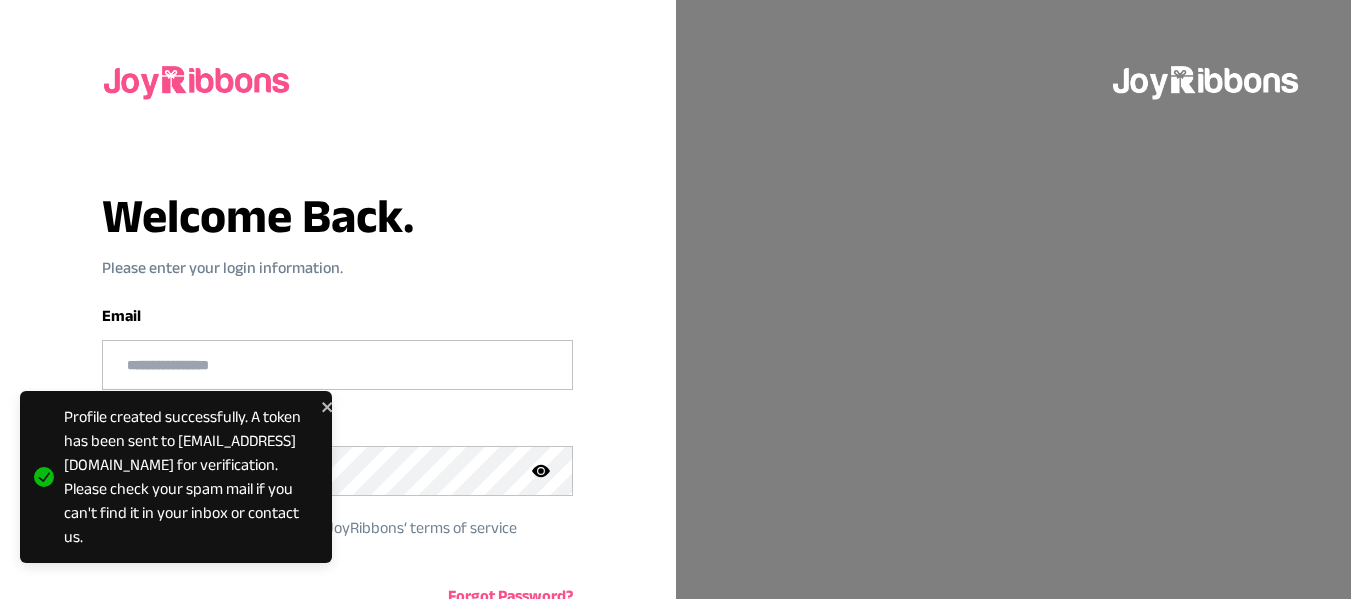 click on "Welcome Back. Please enter your login information. Email Password By signing up, you are agreeing to JoyRibbons‘ terms of service condition Forgot Password? Login Don‘t have an account?   Signup" at bounding box center (338, 384) 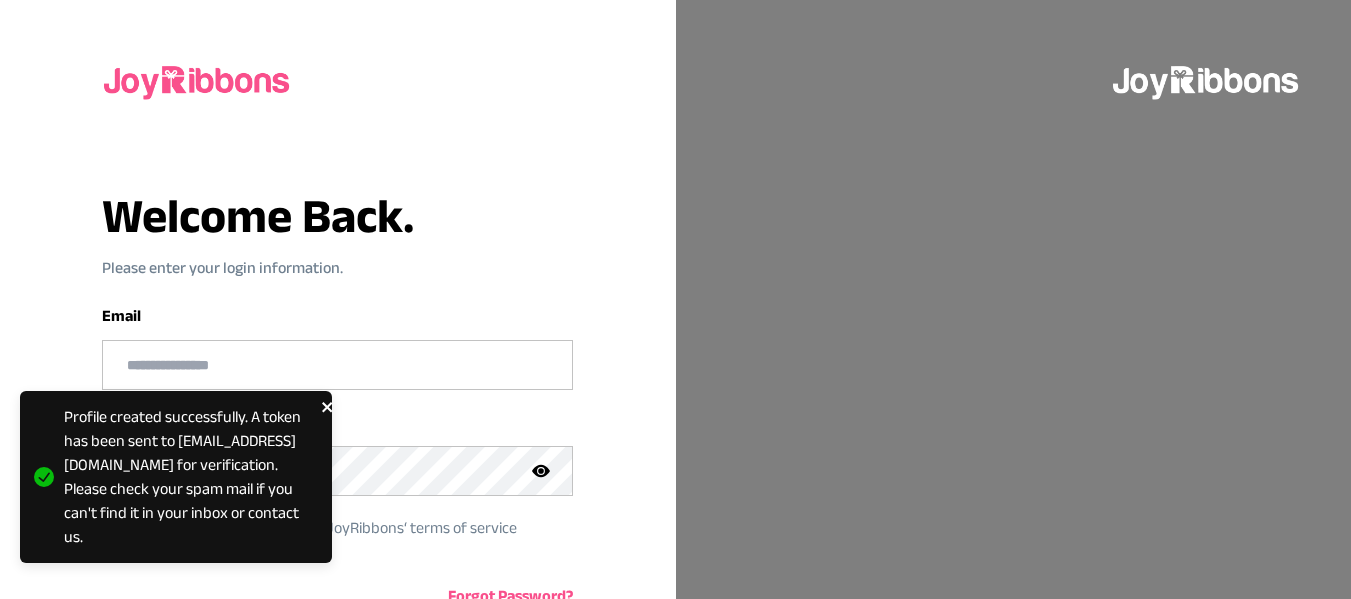 click 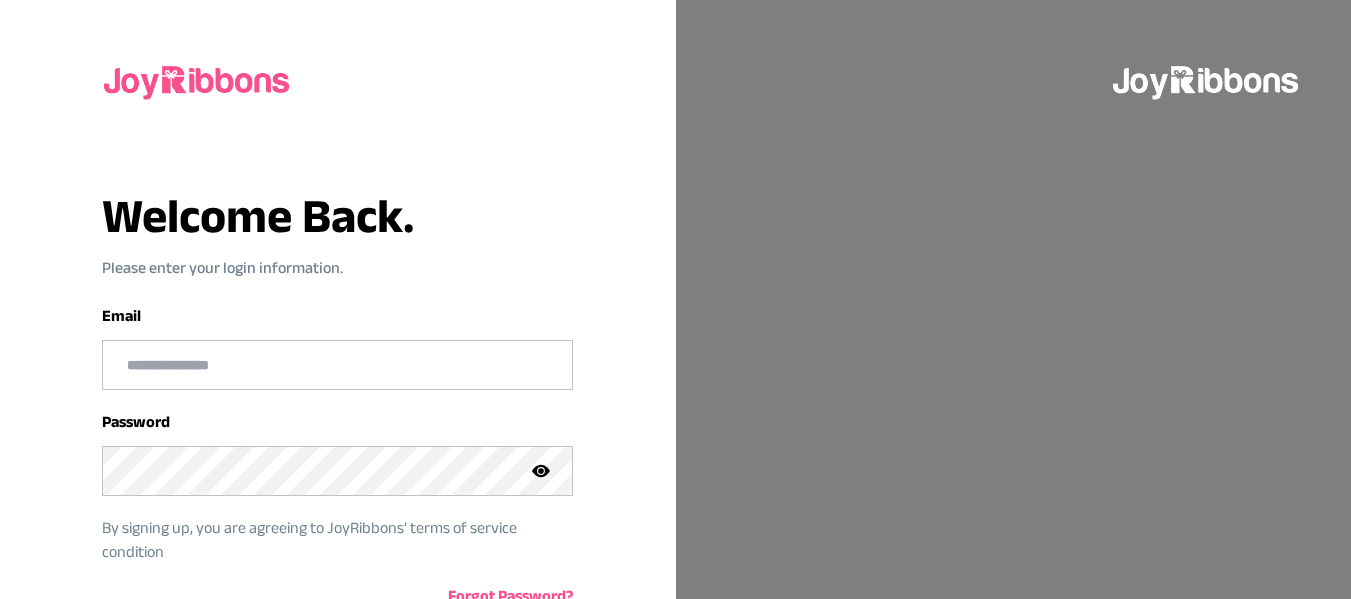 click at bounding box center [337, 365] 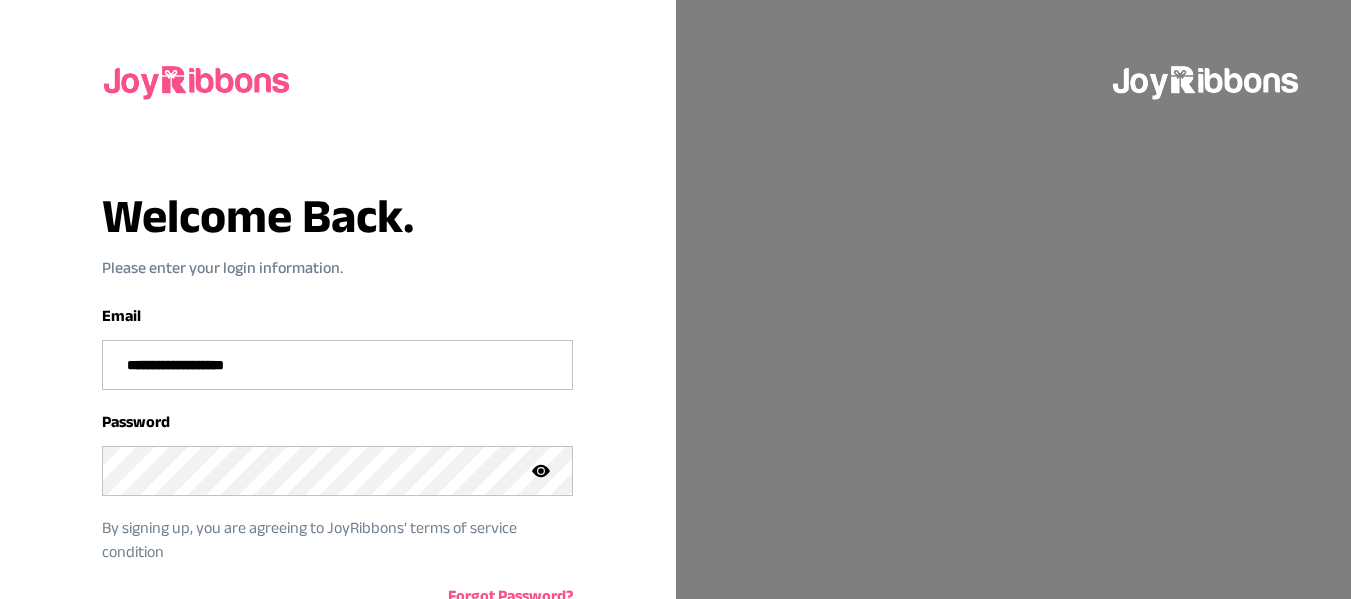 click on "**********" at bounding box center [337, 365] 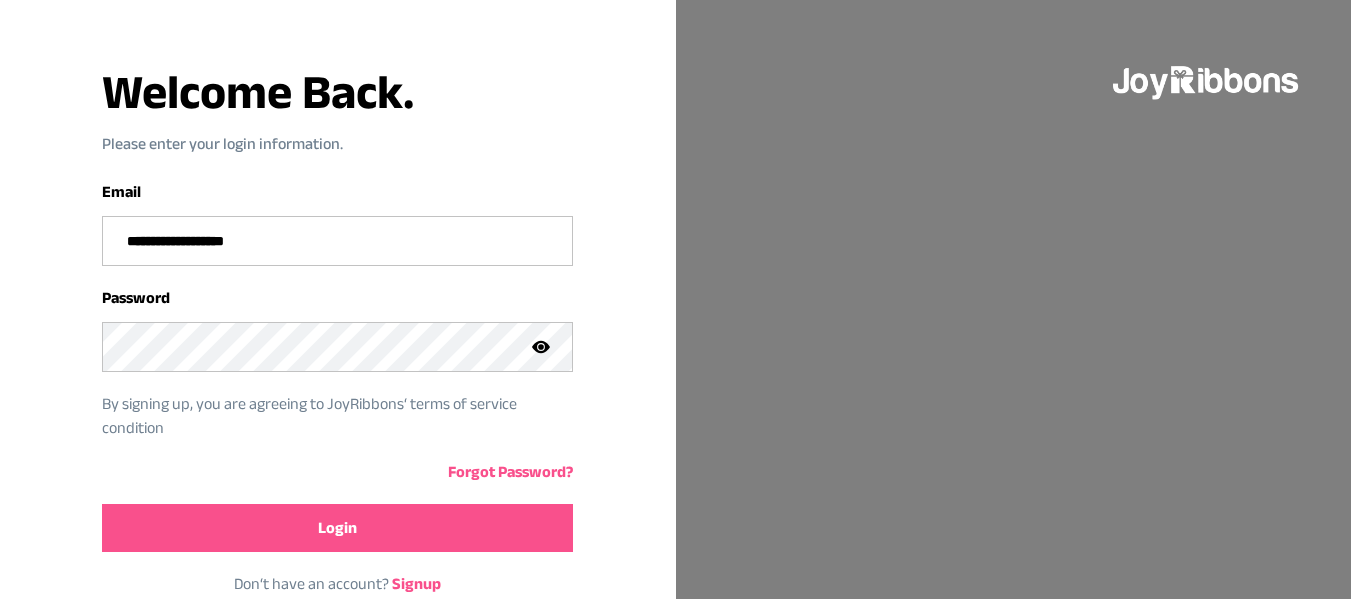 scroll, scrollTop: 121, scrollLeft: 0, axis: vertical 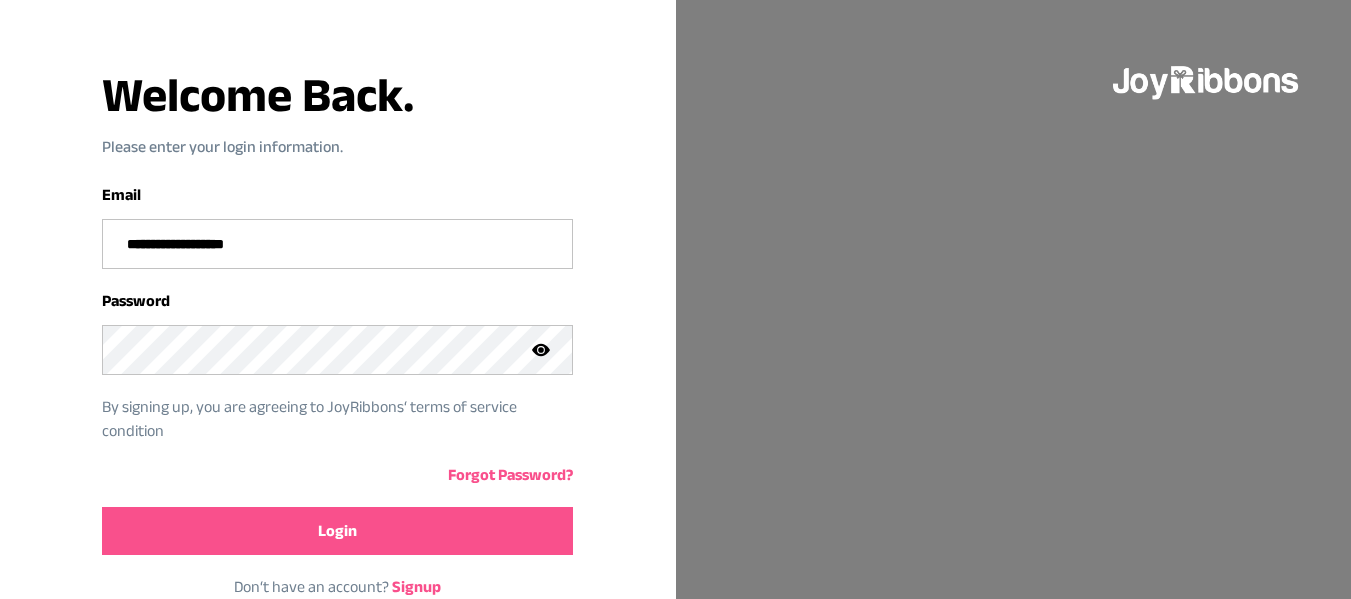 click on "Login" at bounding box center (337, 531) 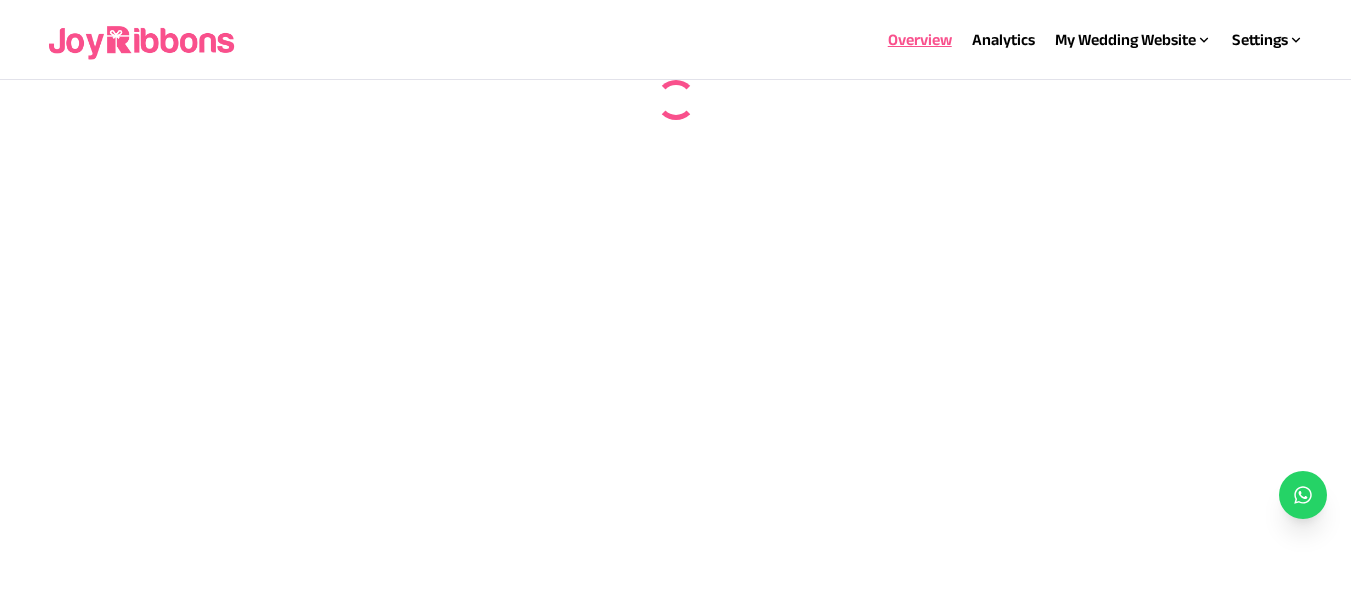 scroll, scrollTop: 0, scrollLeft: 0, axis: both 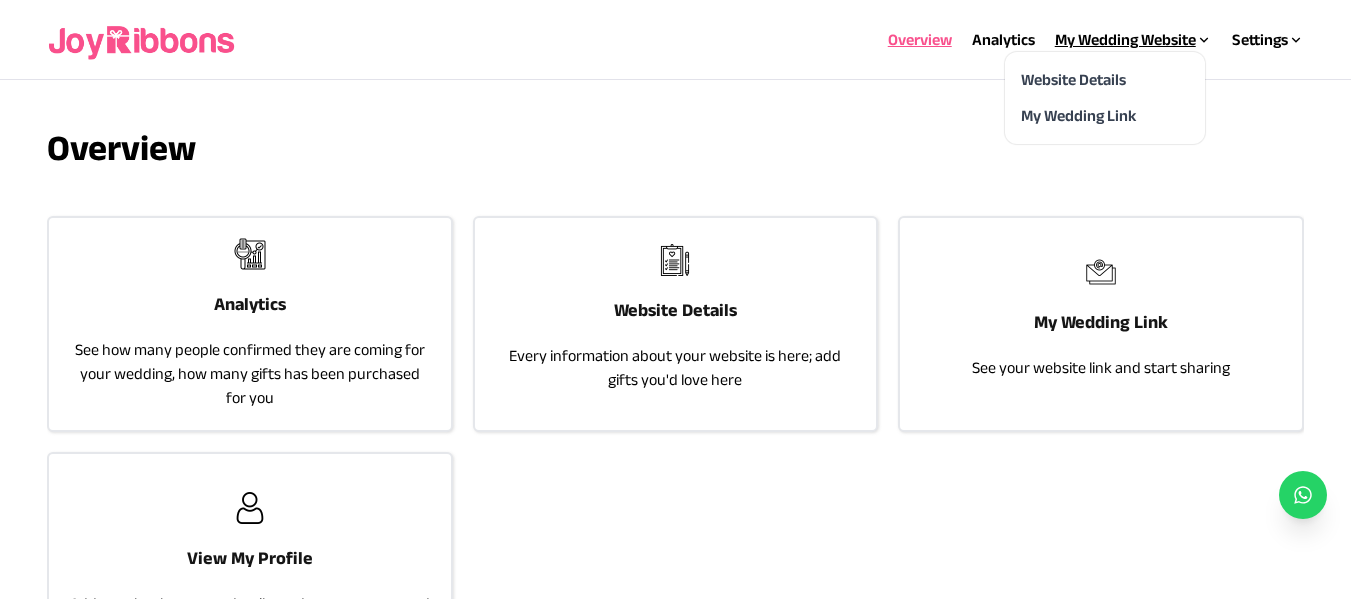 click on "My Wedding Website" at bounding box center (1133, 40) 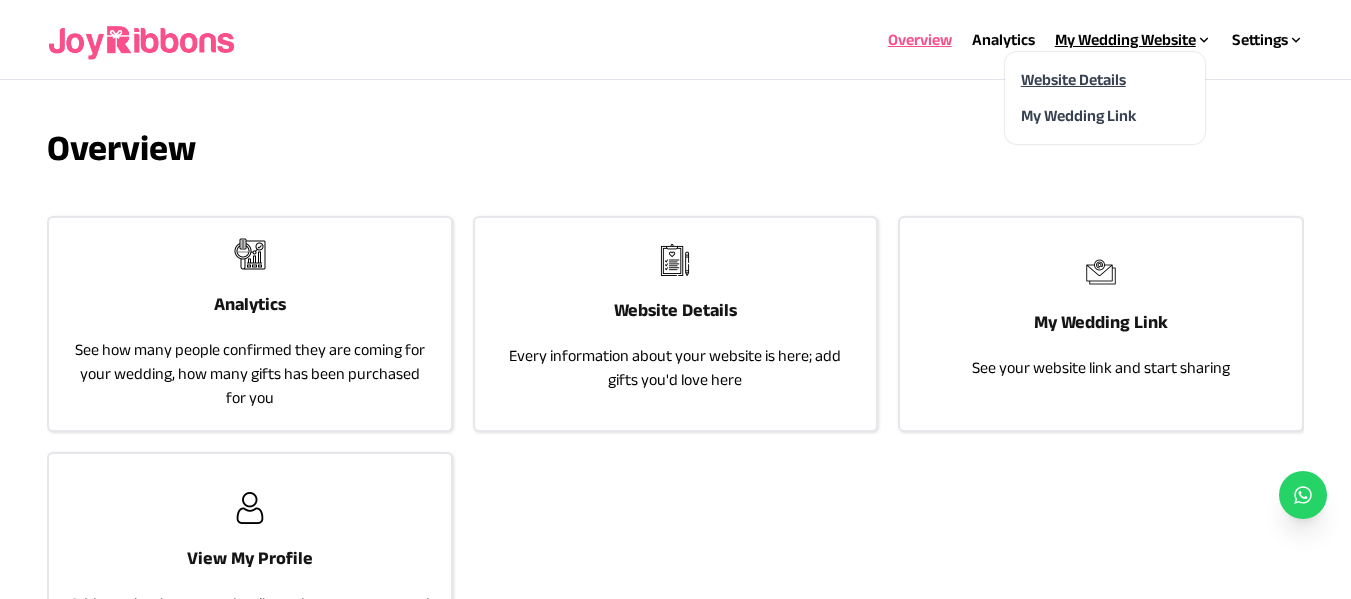 click on "Website Details" at bounding box center (1073, 79) 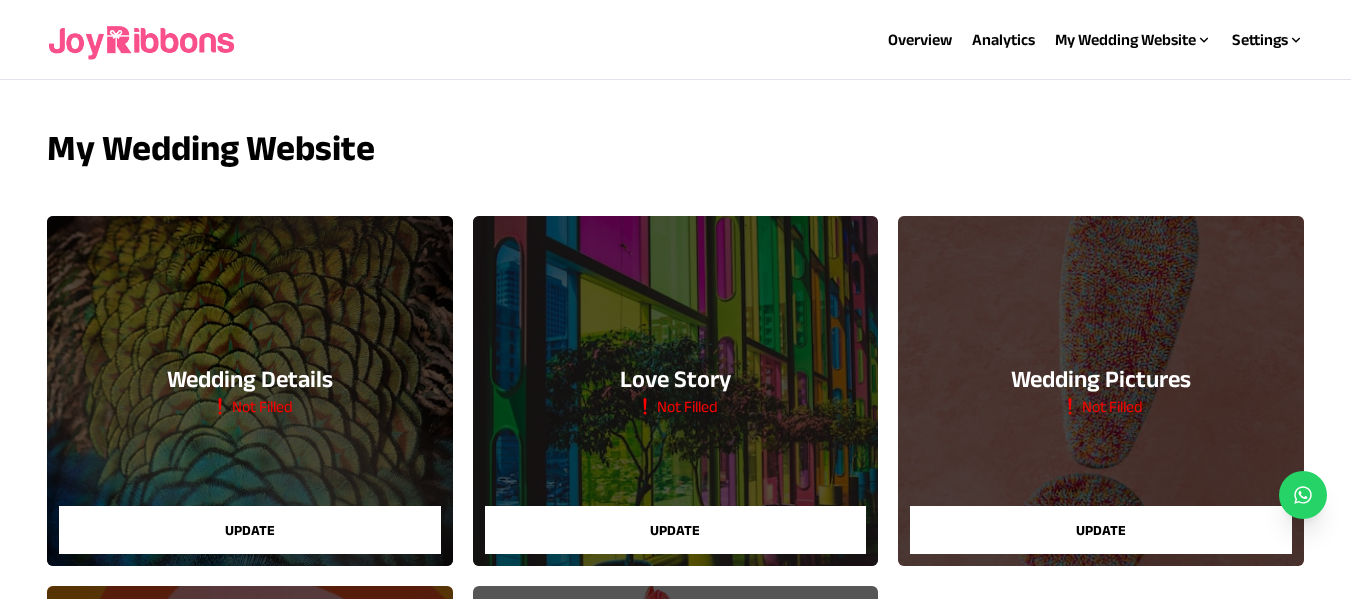 click on "Update" at bounding box center (249, 530) 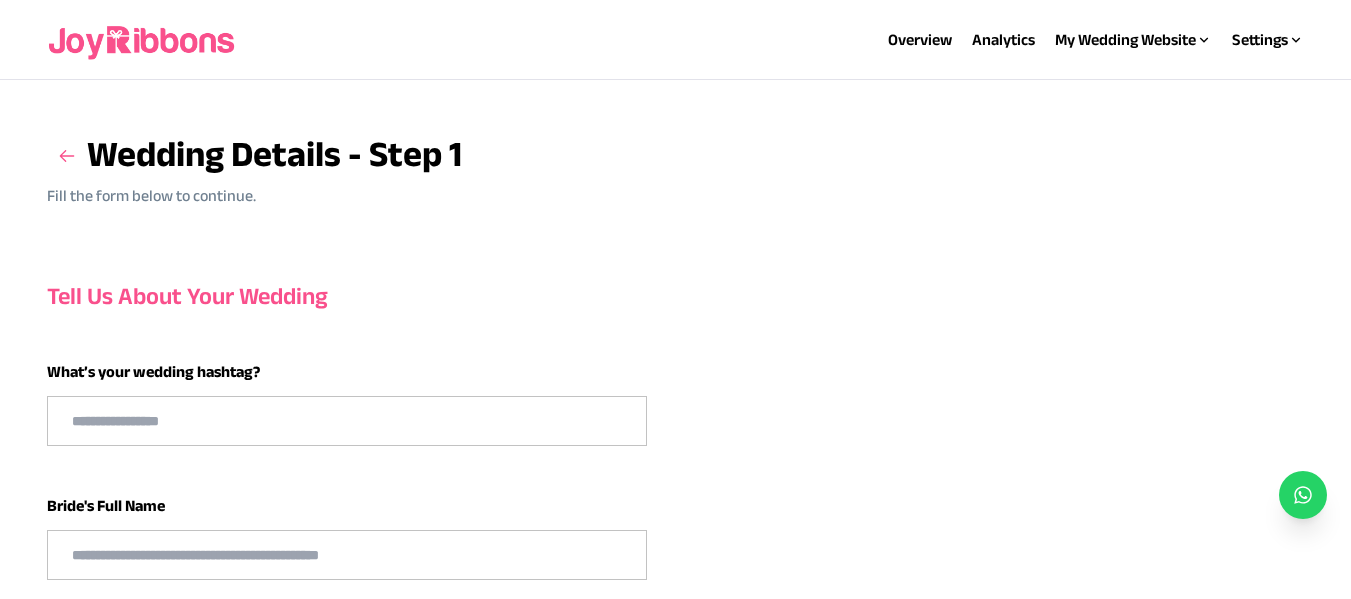 click at bounding box center [347, 421] 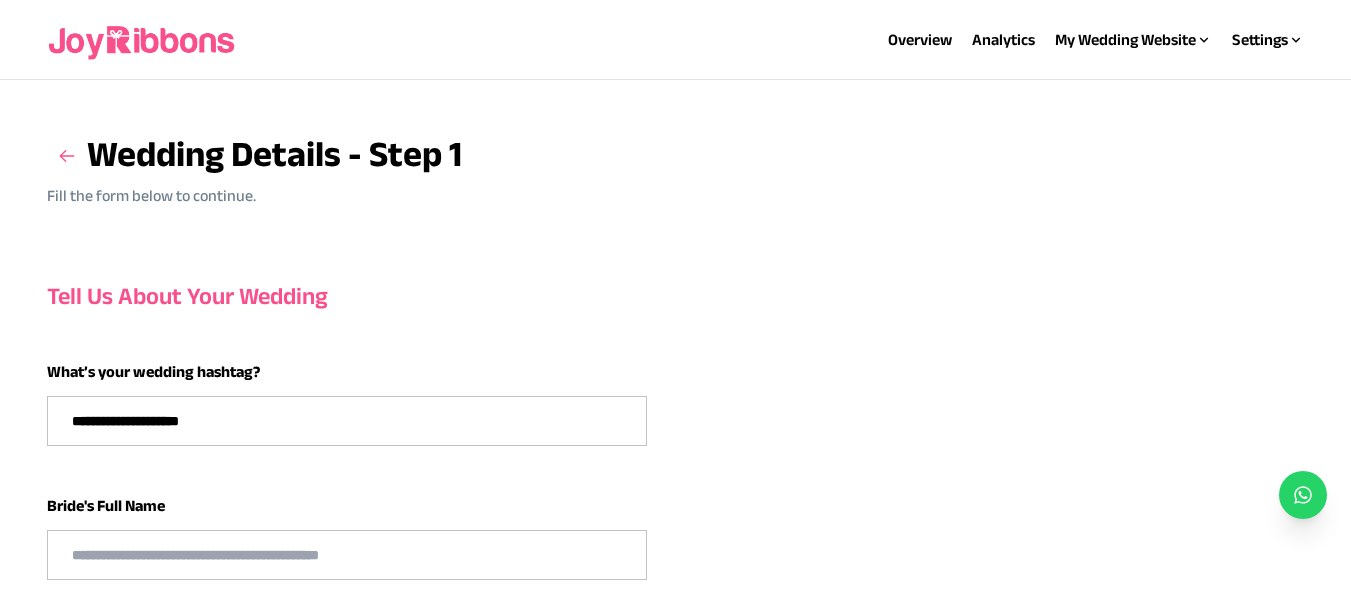 type on "**********" 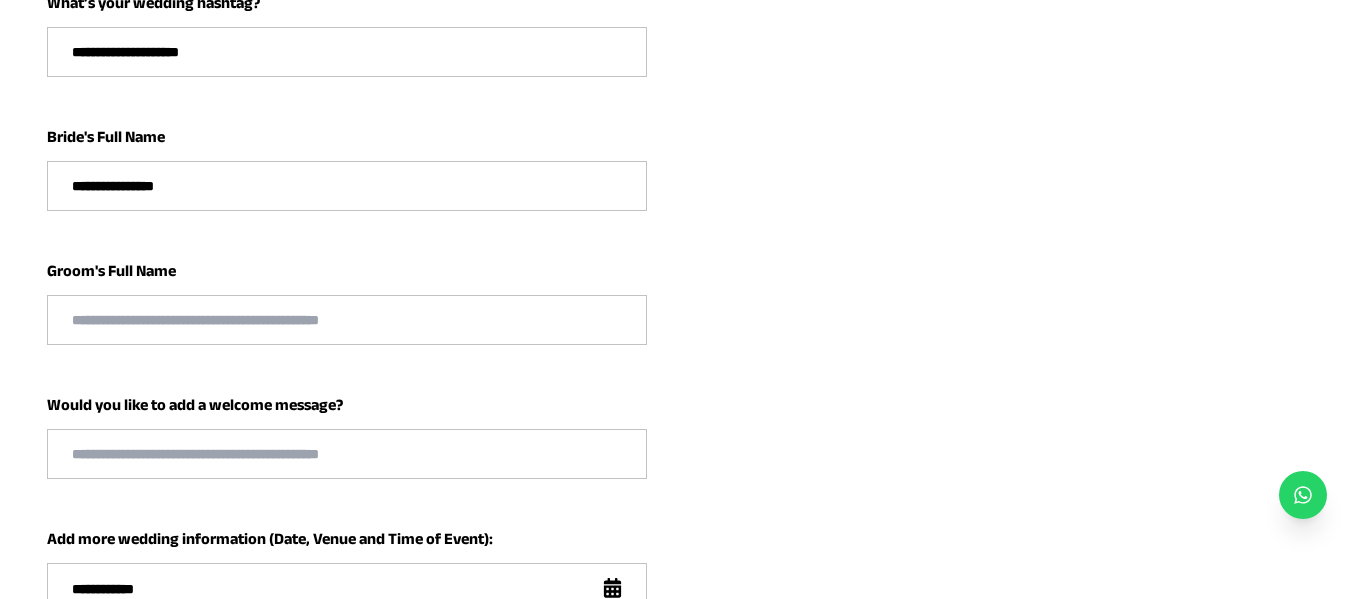 scroll, scrollTop: 366, scrollLeft: 0, axis: vertical 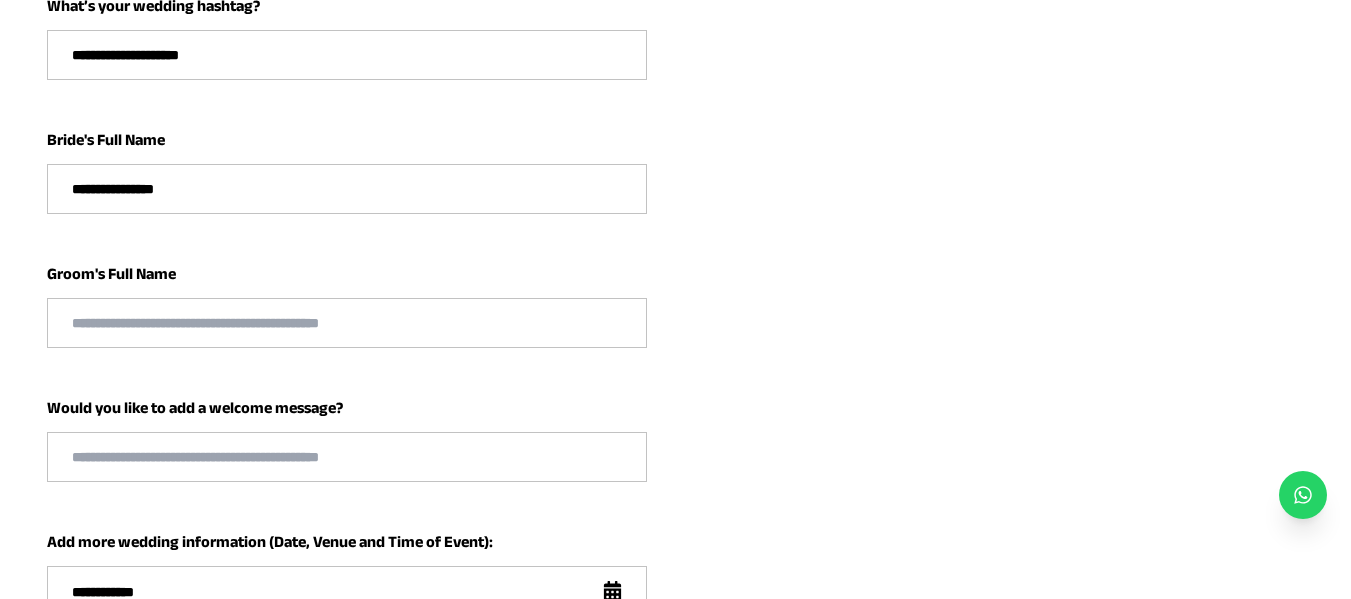type on "**********" 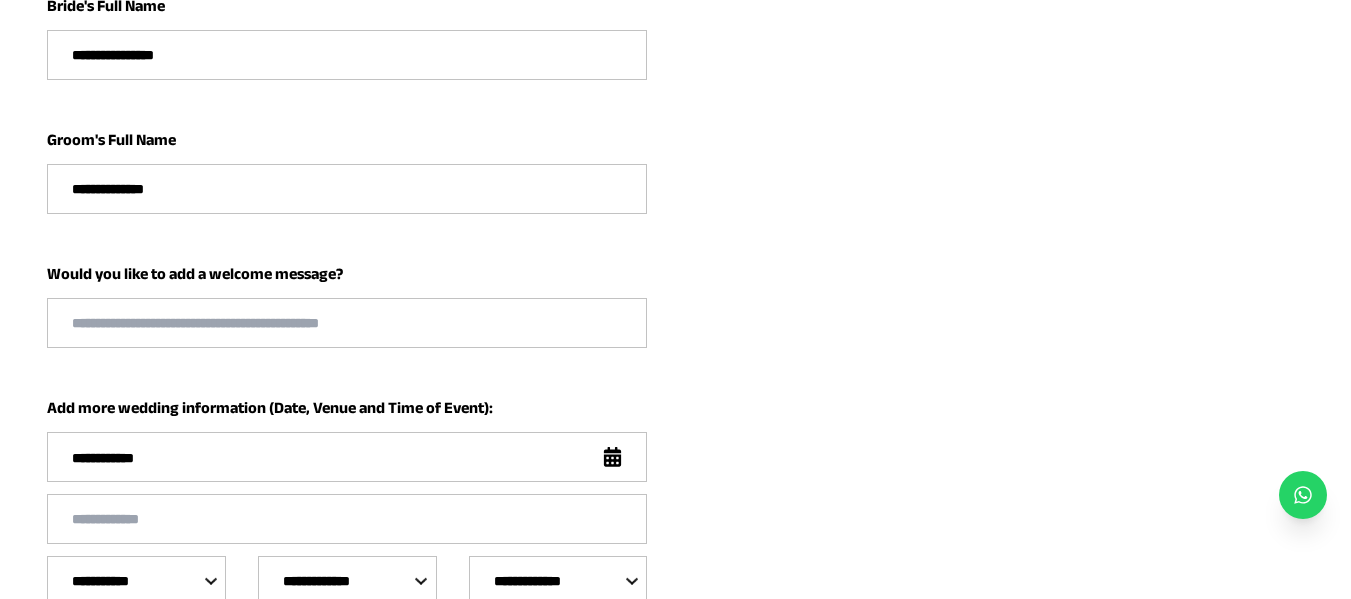 scroll, scrollTop: 534, scrollLeft: 0, axis: vertical 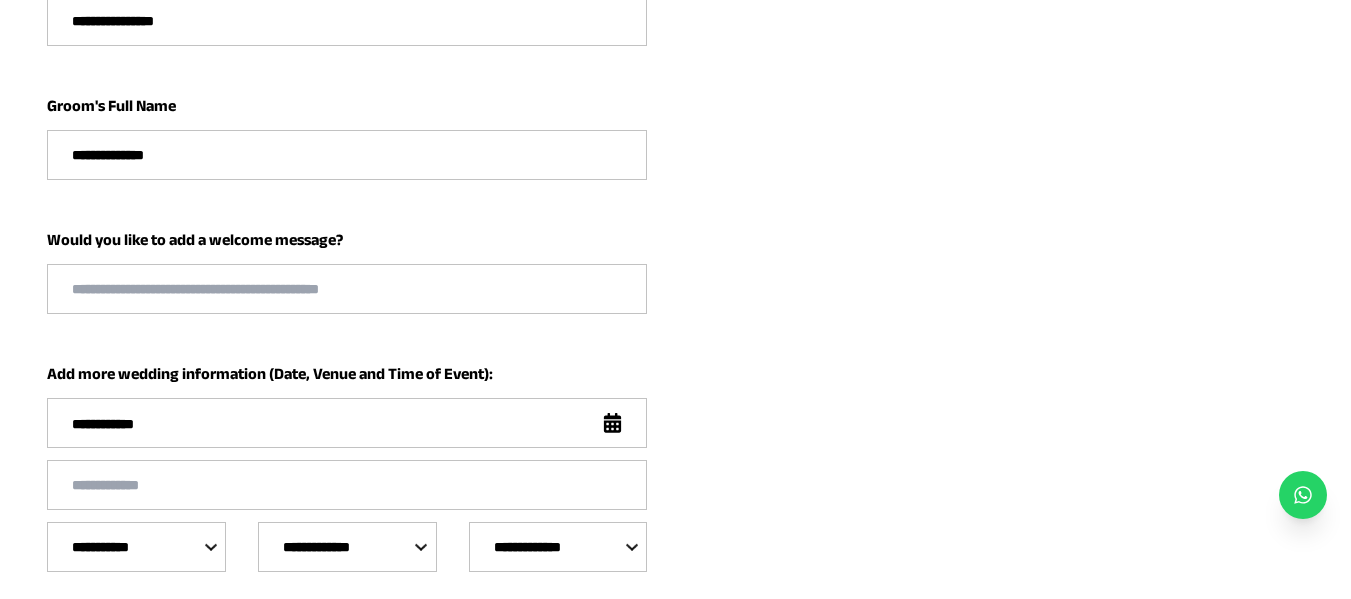 type on "**********" 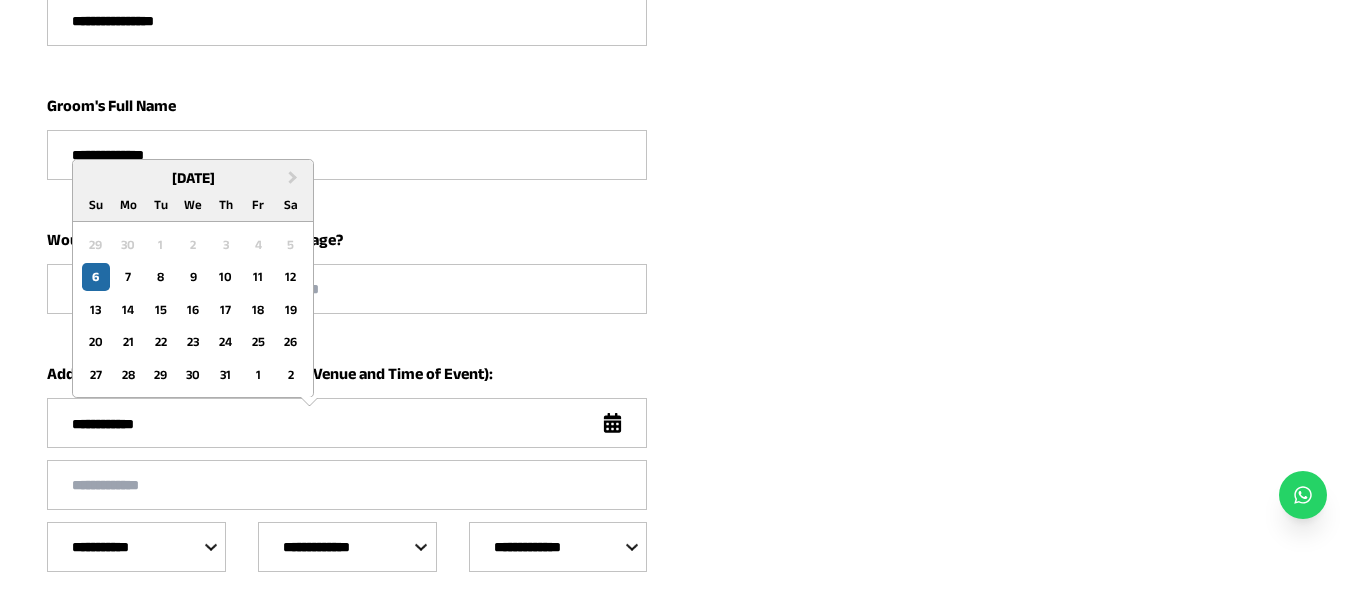 click on "**********" at bounding box center [337, 424] 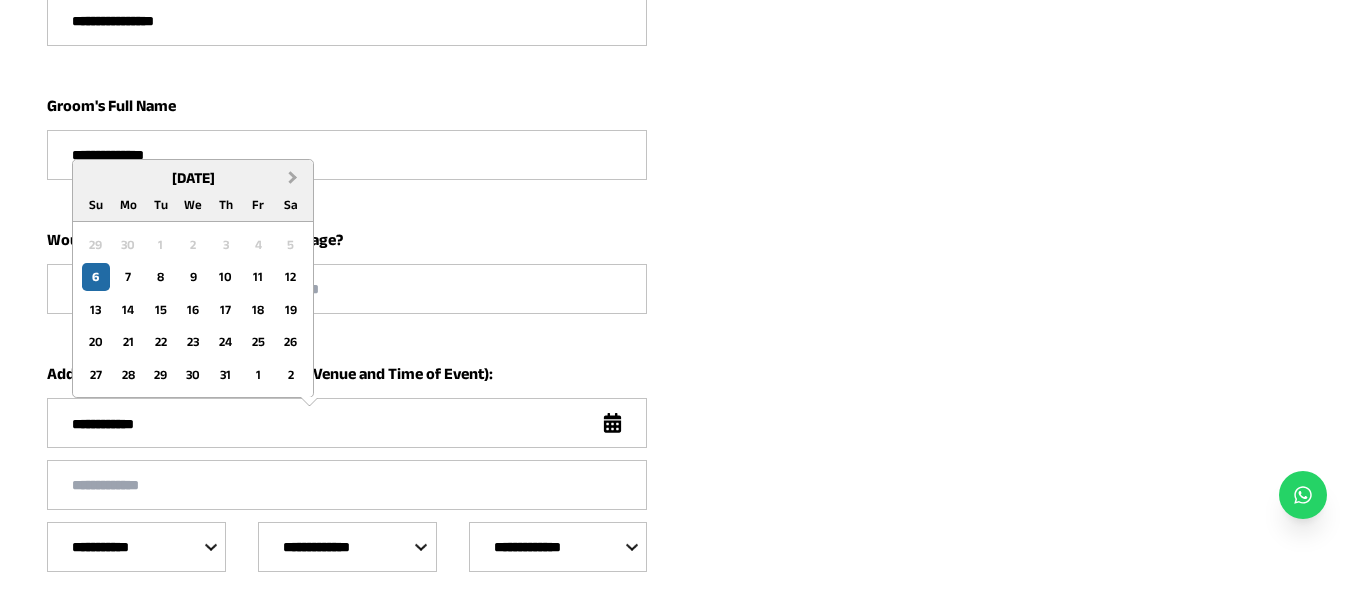 click on "Next Month" at bounding box center (293, 177) 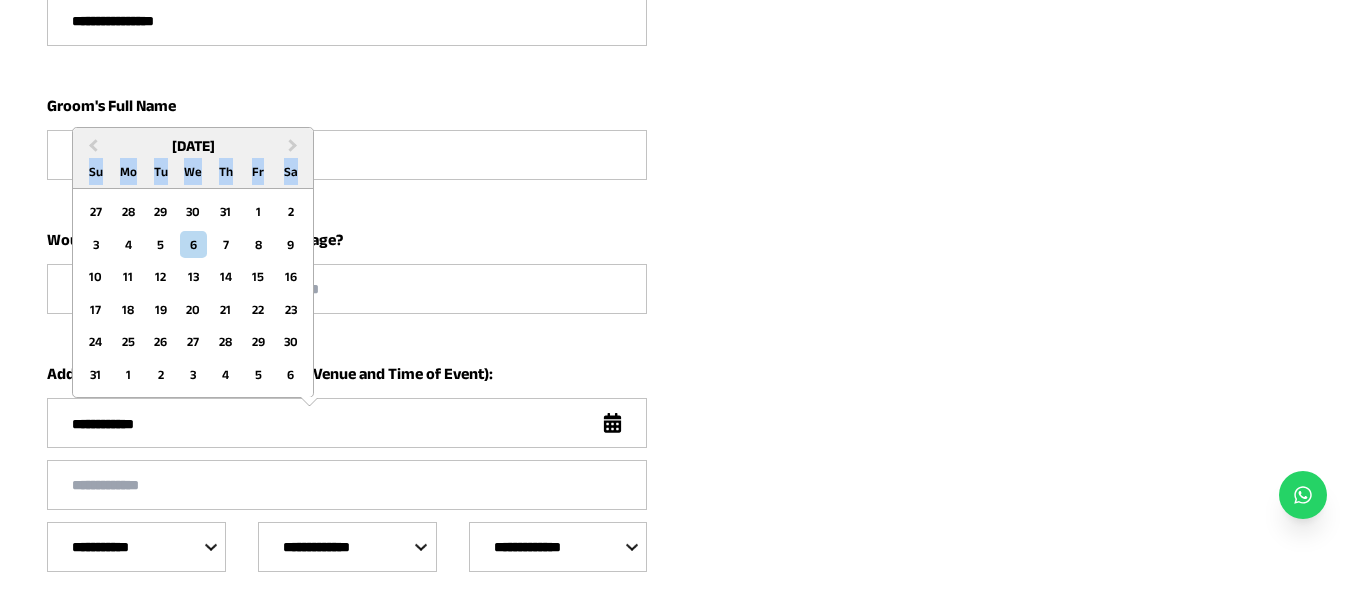 click on "Sa" at bounding box center [290, 171] 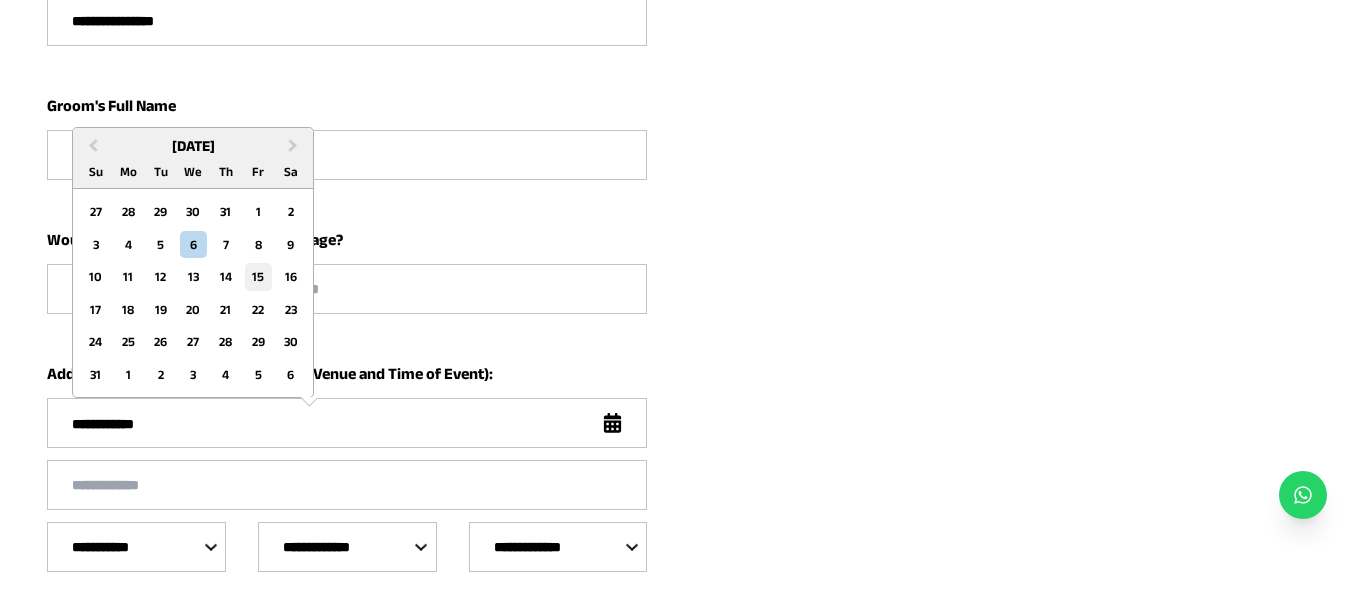 click on "15" at bounding box center [258, 276] 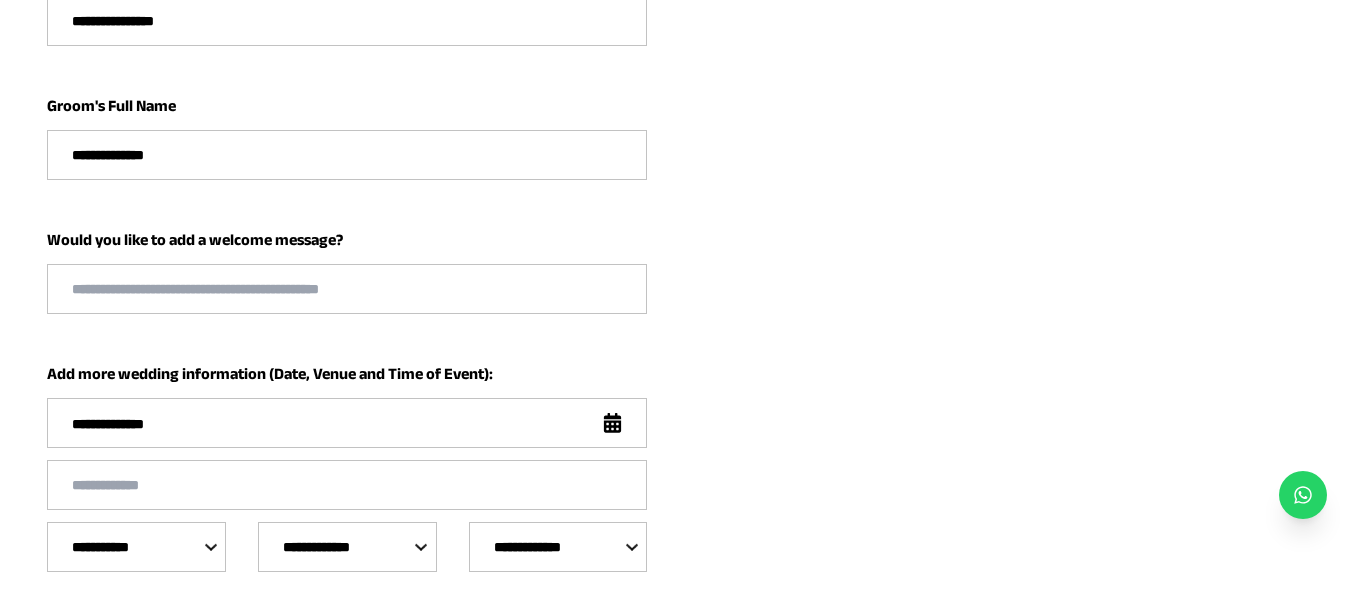 click on "**********" at bounding box center (347, 423) 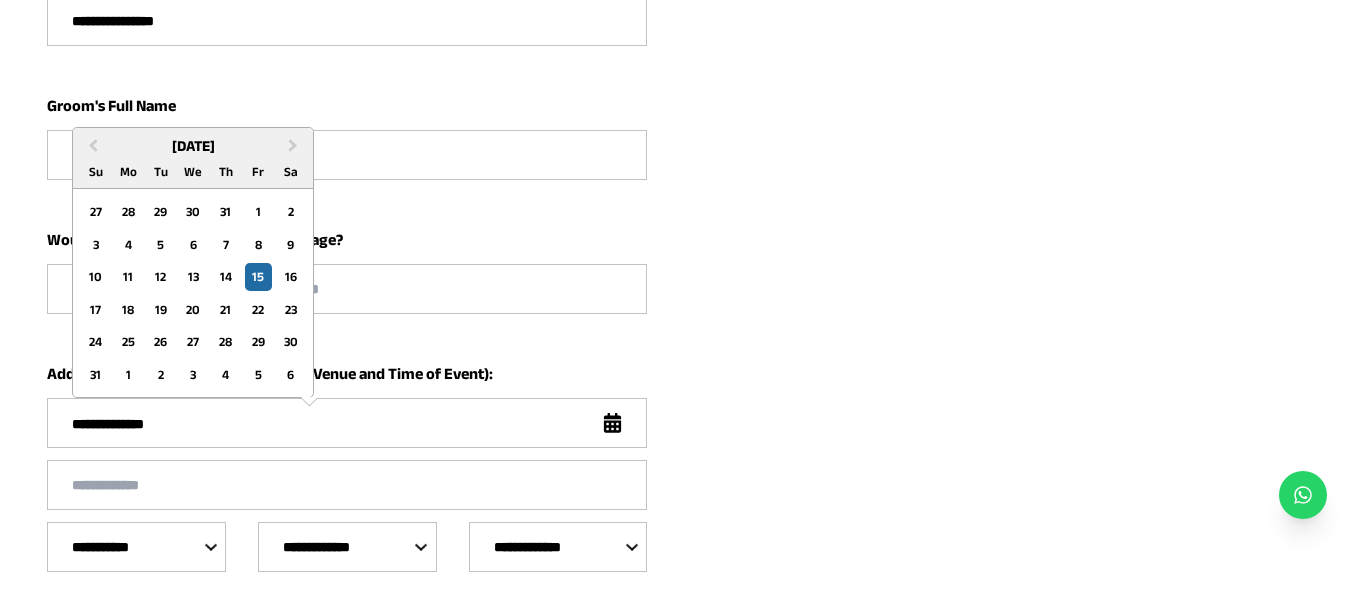 click on "**********" at bounding box center [337, 424] 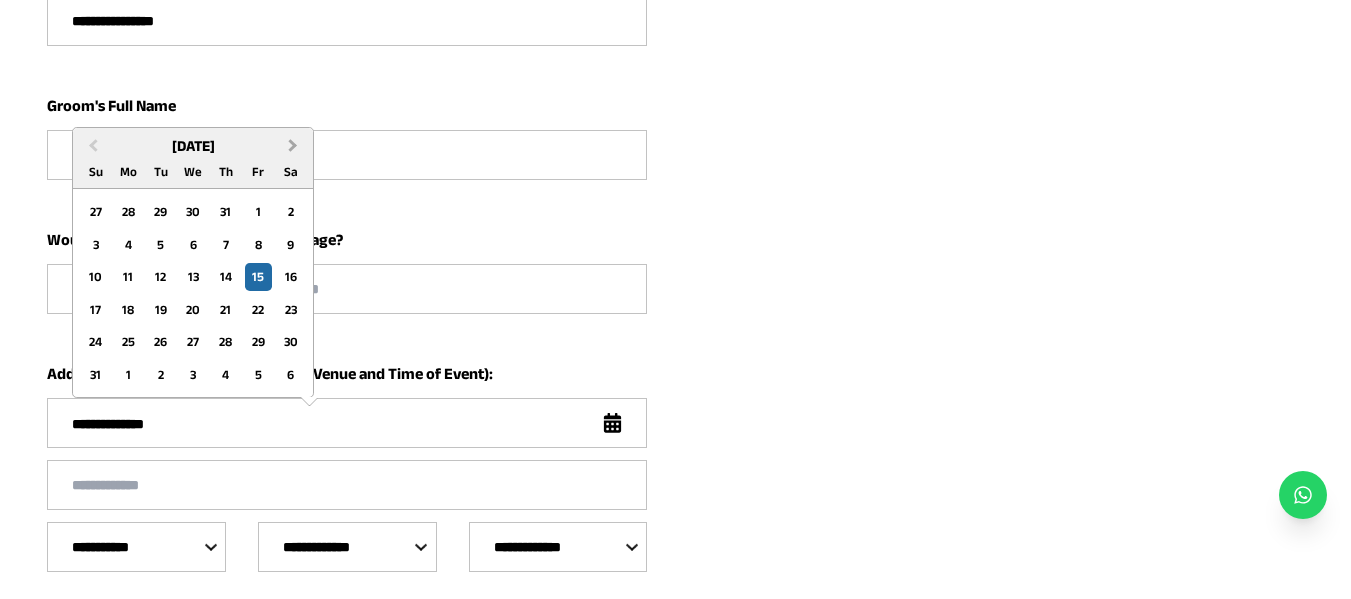 click on "Next Month" at bounding box center [295, 146] 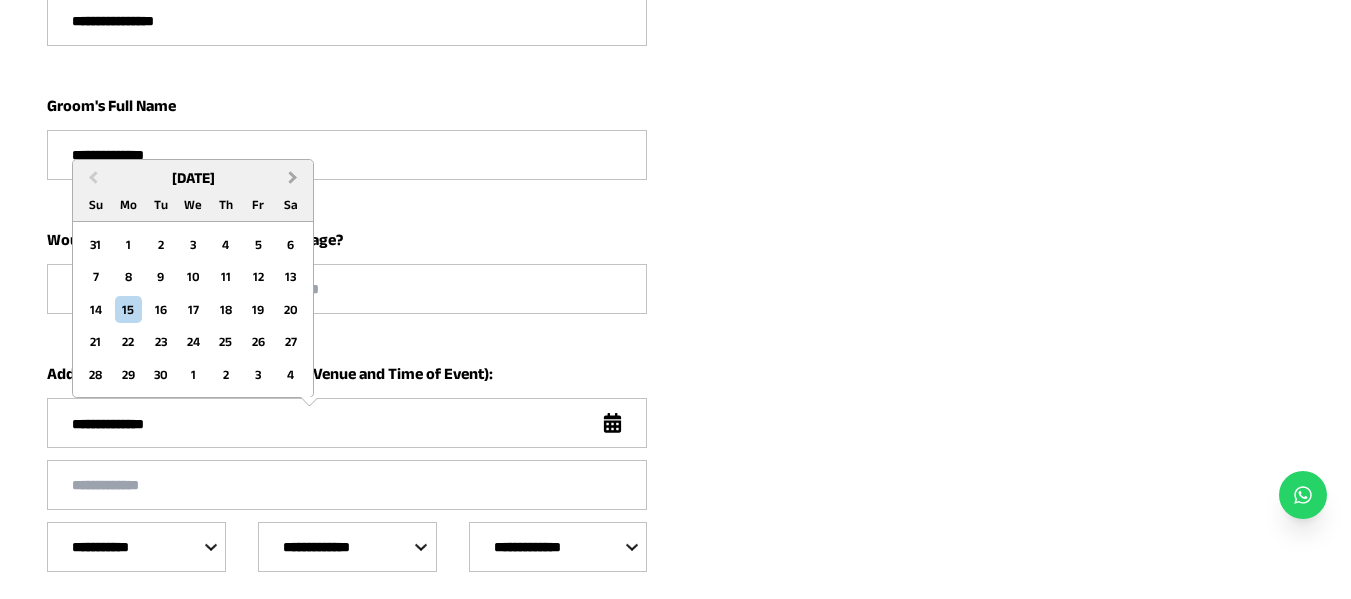 click on "Next Month" at bounding box center (295, 178) 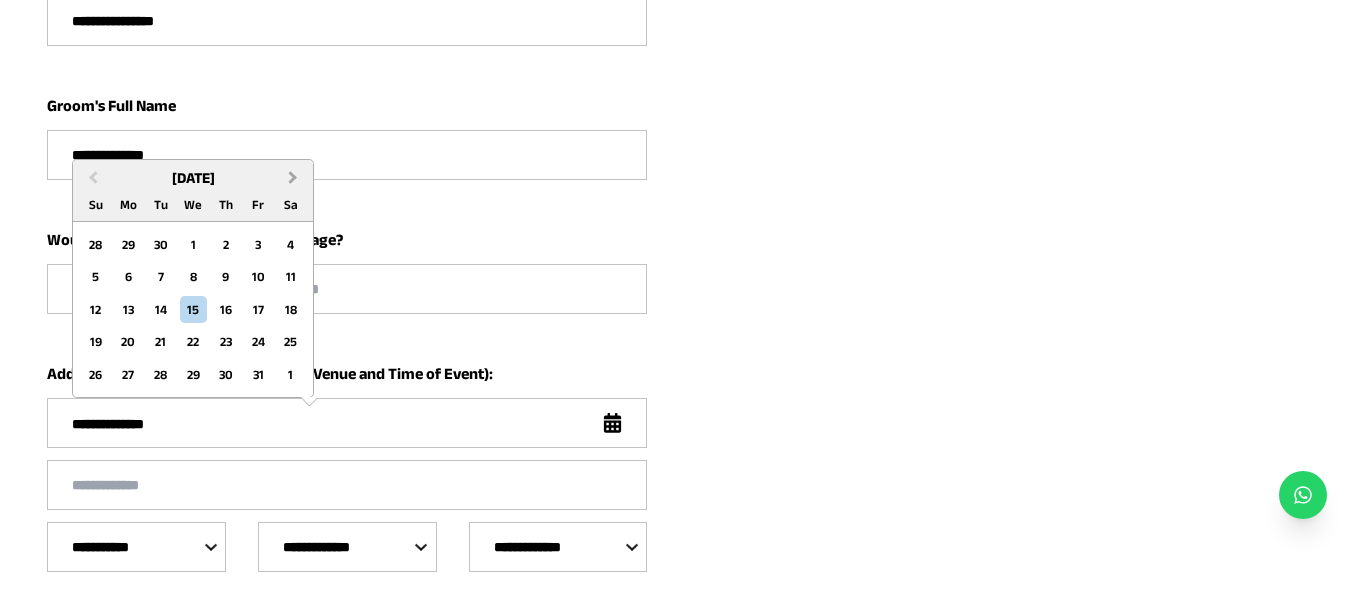 click on "Next Month" at bounding box center (295, 178) 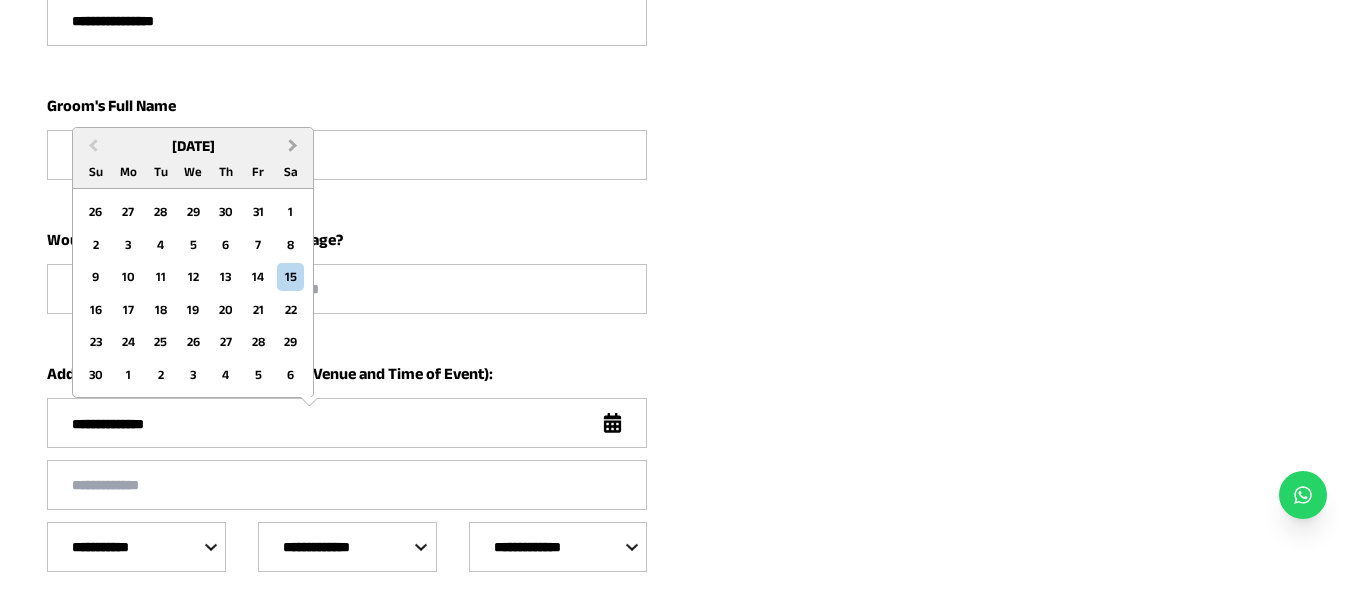 click on "Next Month" at bounding box center [295, 146] 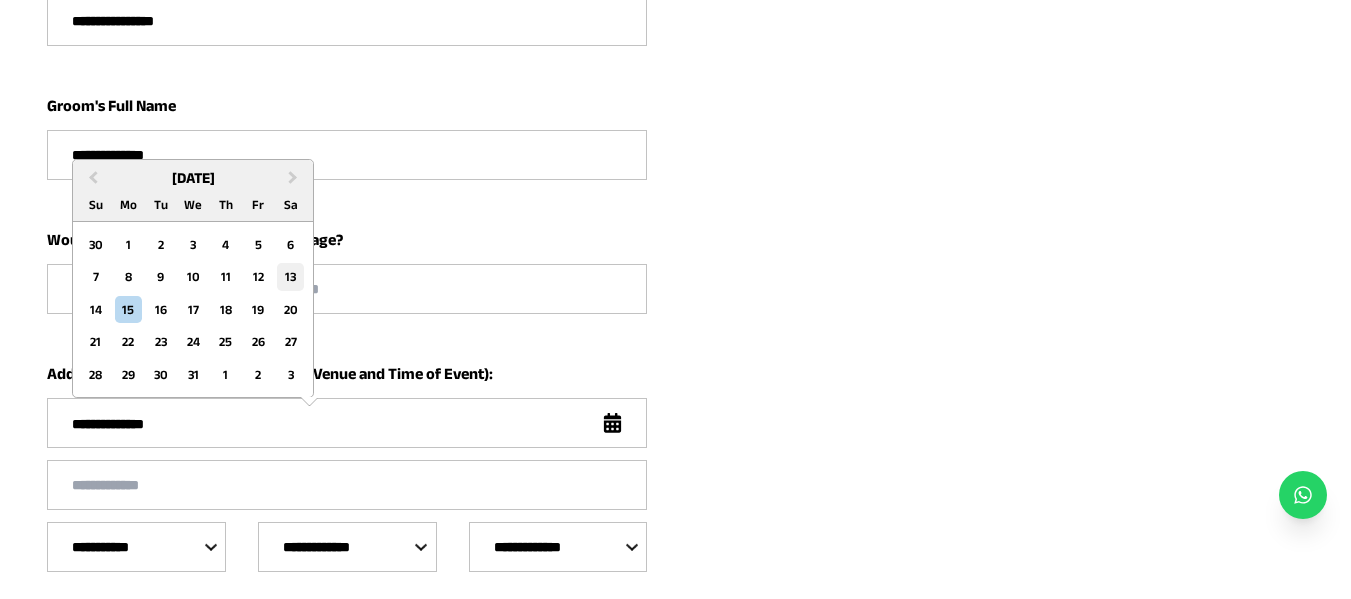click on "13" at bounding box center [290, 276] 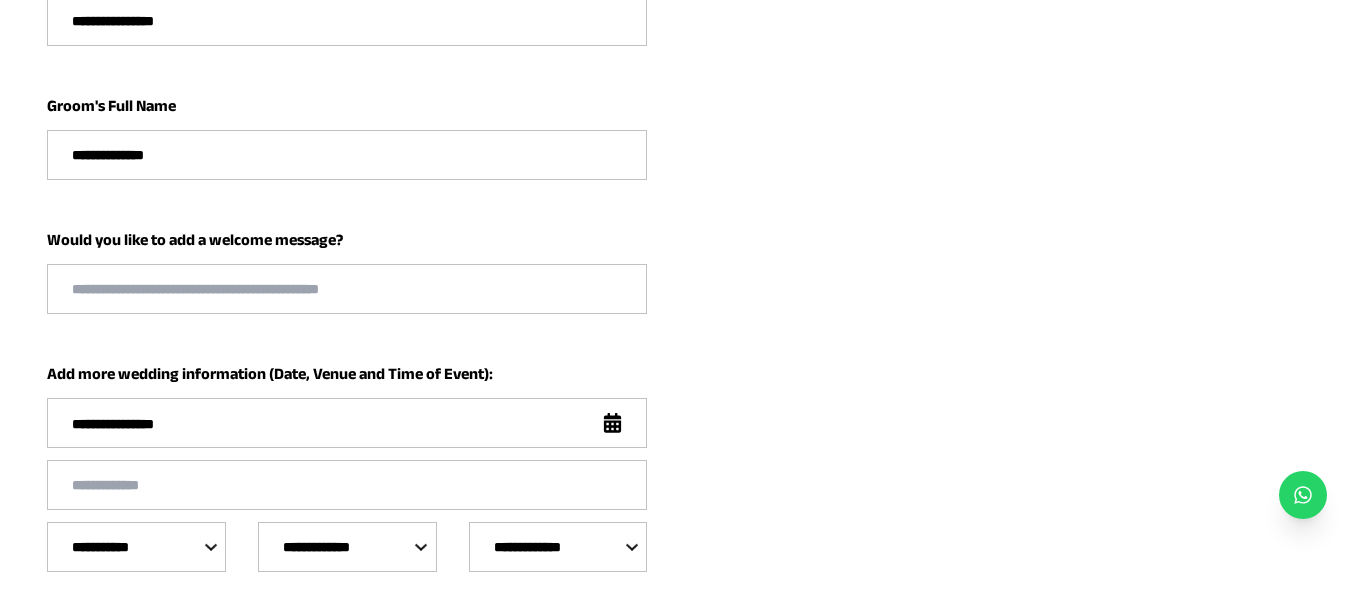 click at bounding box center [347, 485] 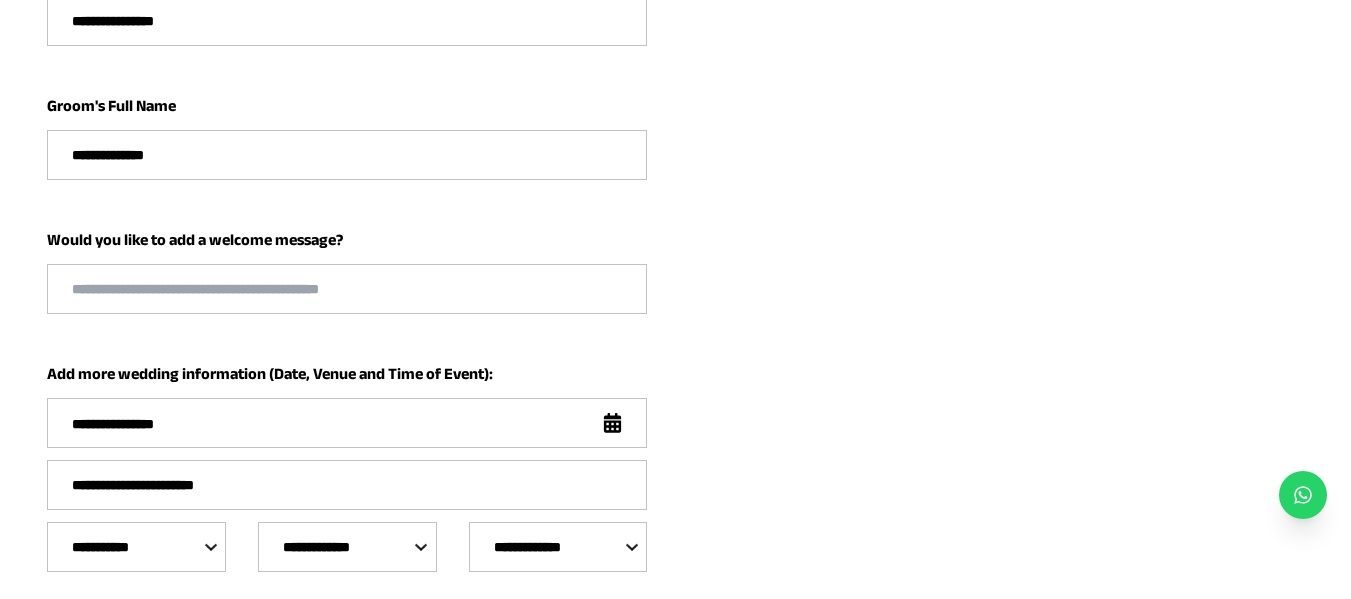 type on "**********" 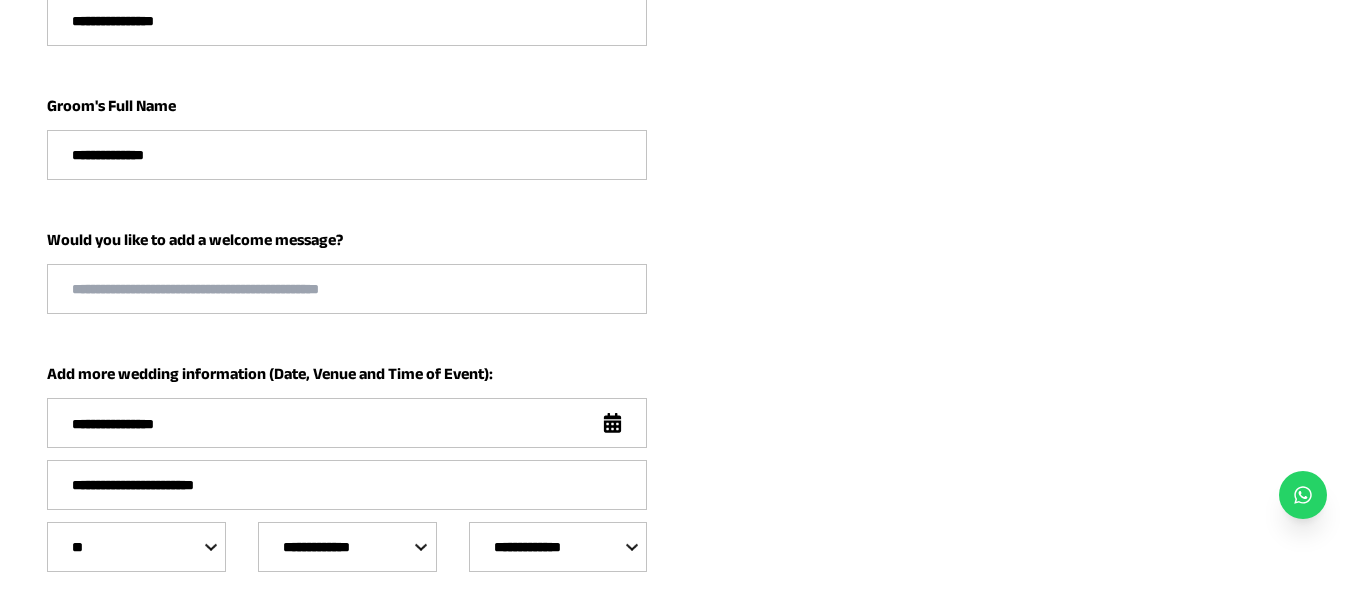 click on "**********" at bounding box center [136, 547] 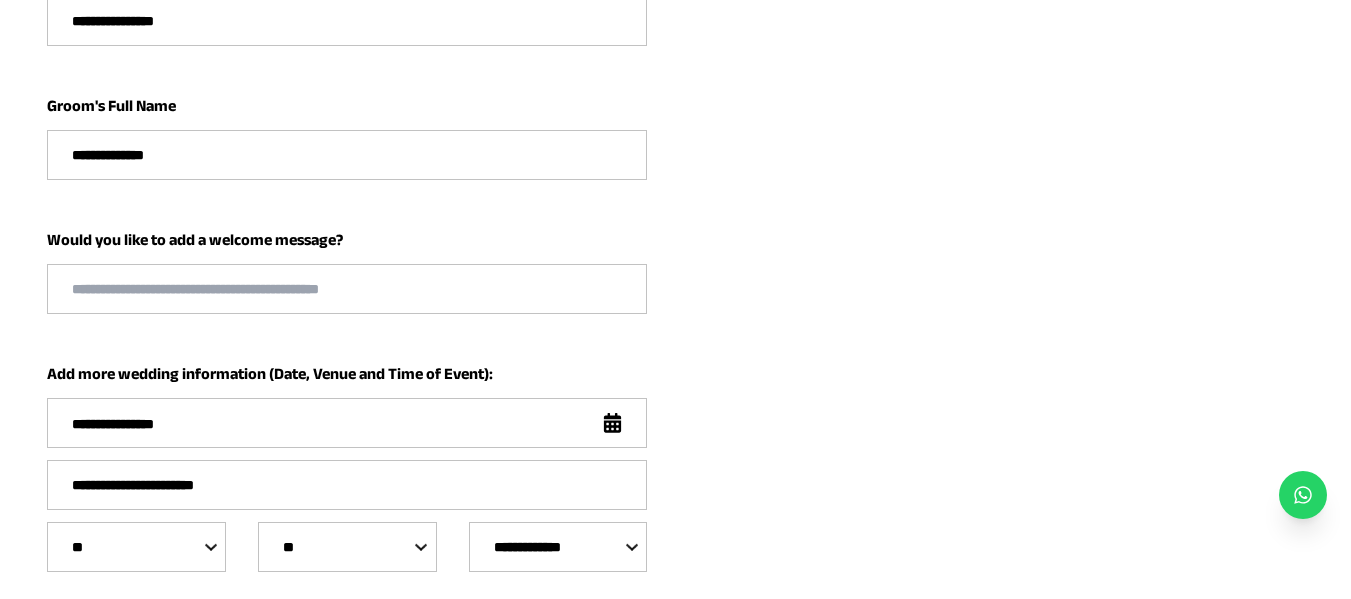 click on "**********" at bounding box center (347, 547) 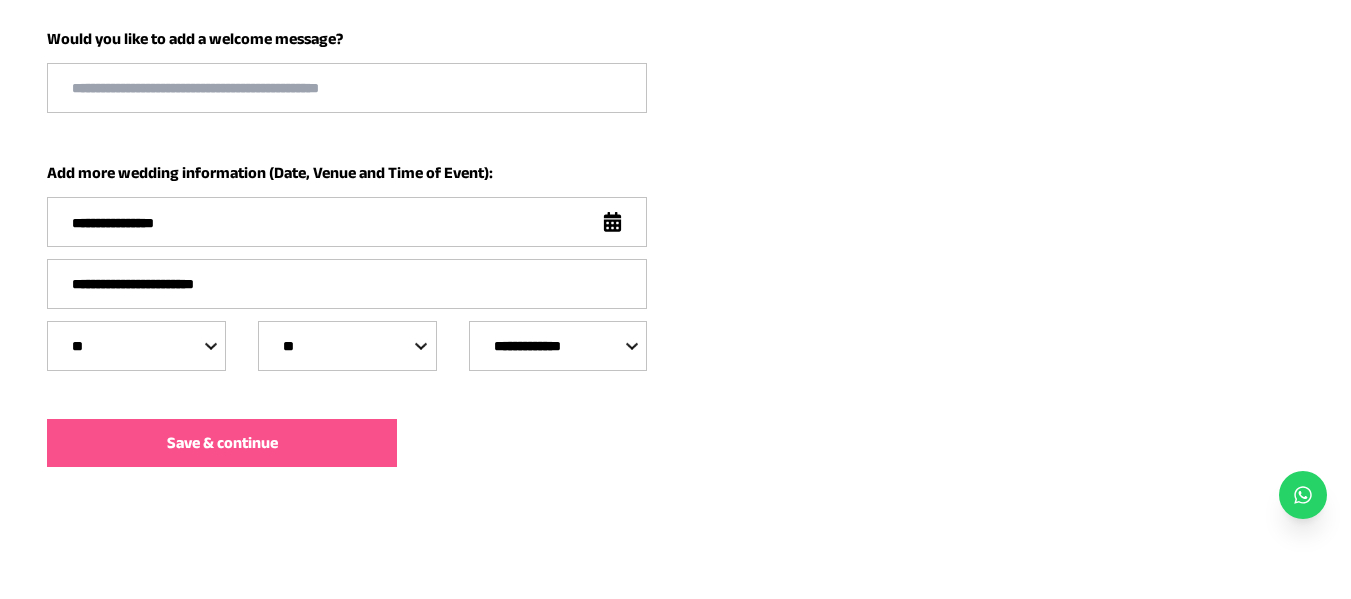 scroll, scrollTop: 747, scrollLeft: 0, axis: vertical 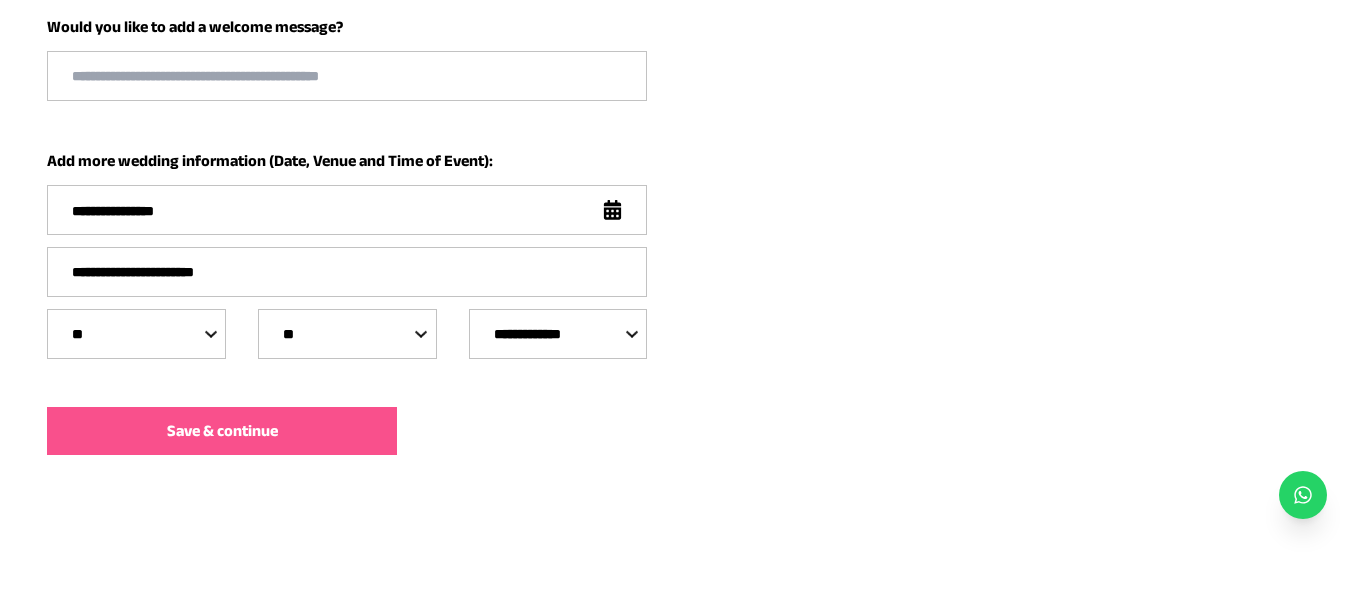 click on "Save & continue" at bounding box center (222, 431) 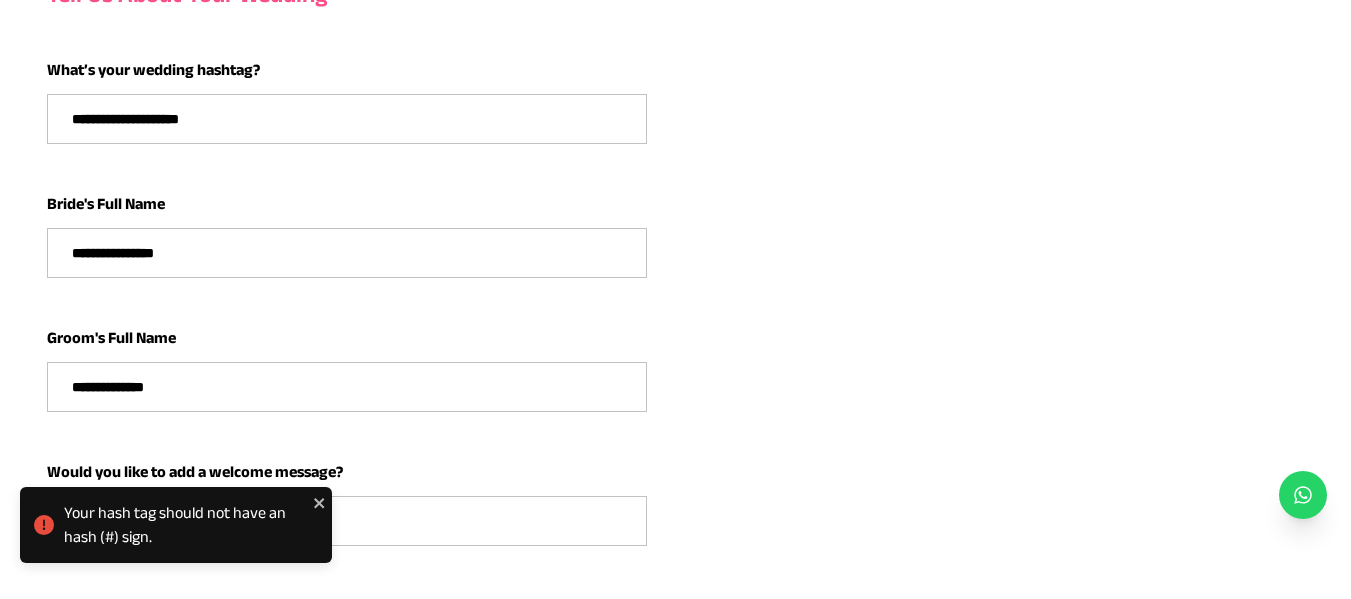 scroll, scrollTop: 304, scrollLeft: 0, axis: vertical 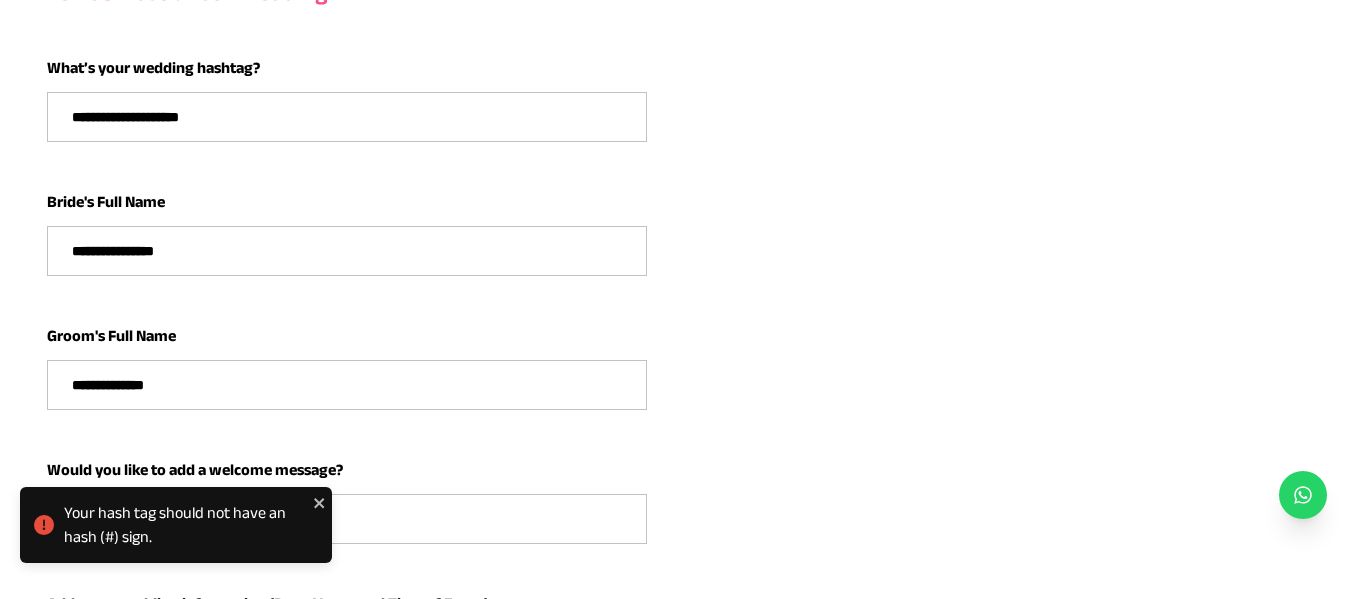 click on "**********" at bounding box center [347, 117] 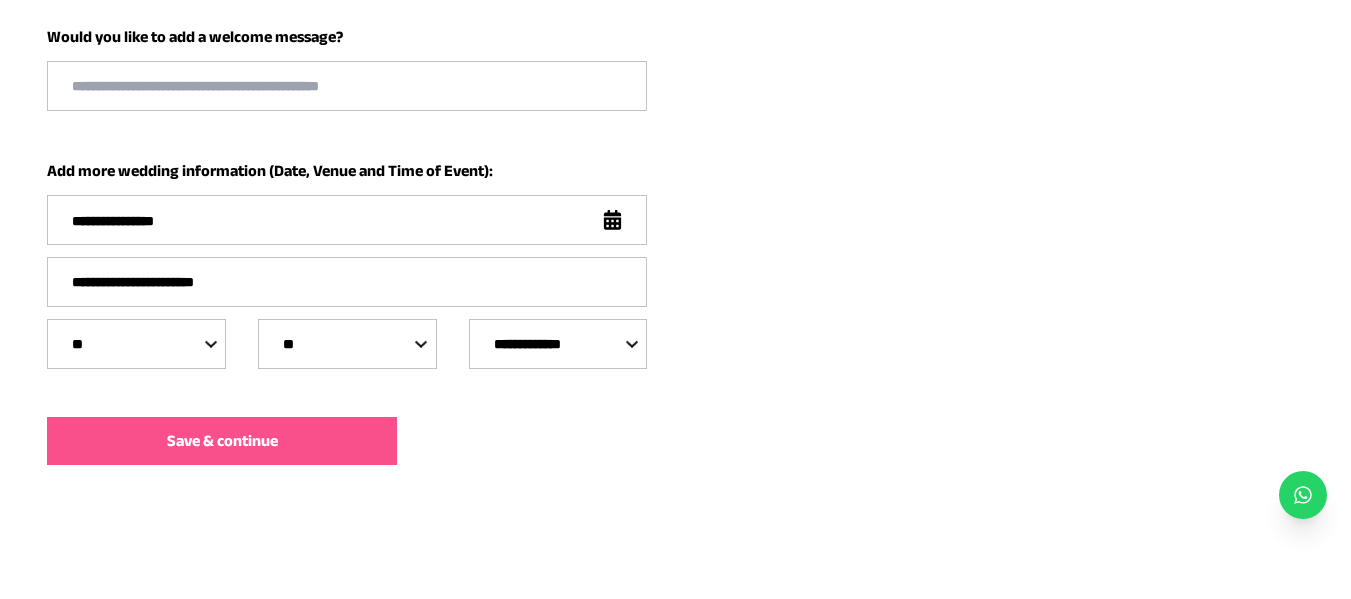 scroll, scrollTop: 747, scrollLeft: 0, axis: vertical 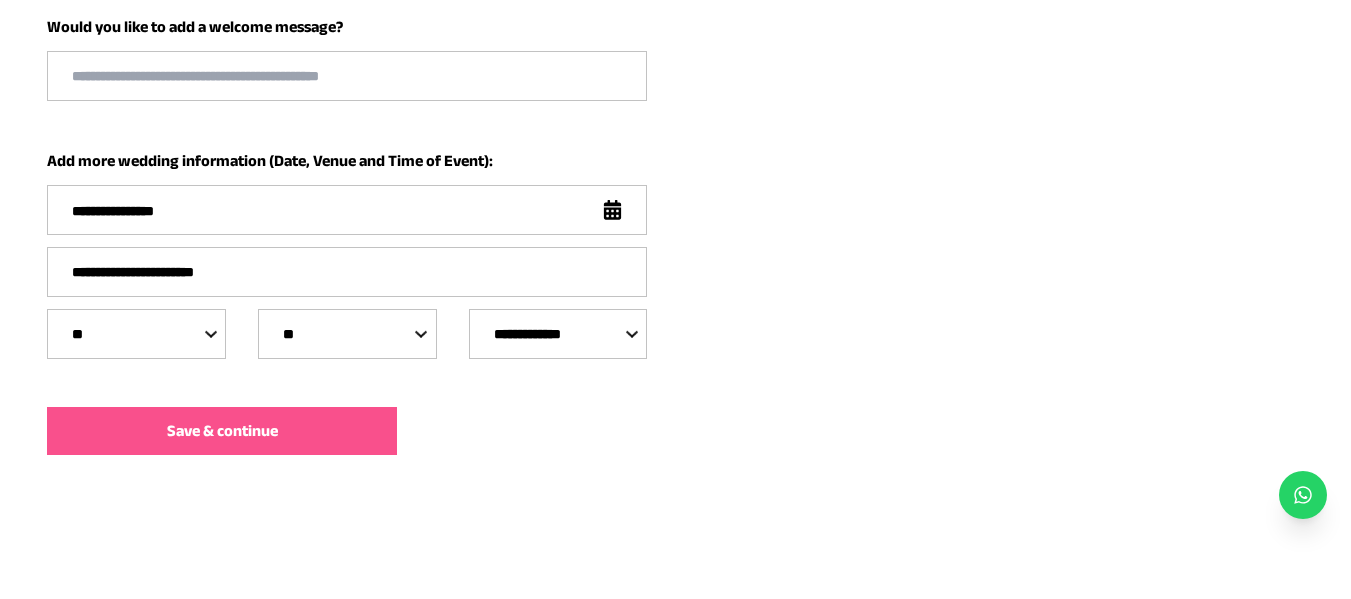 type on "**********" 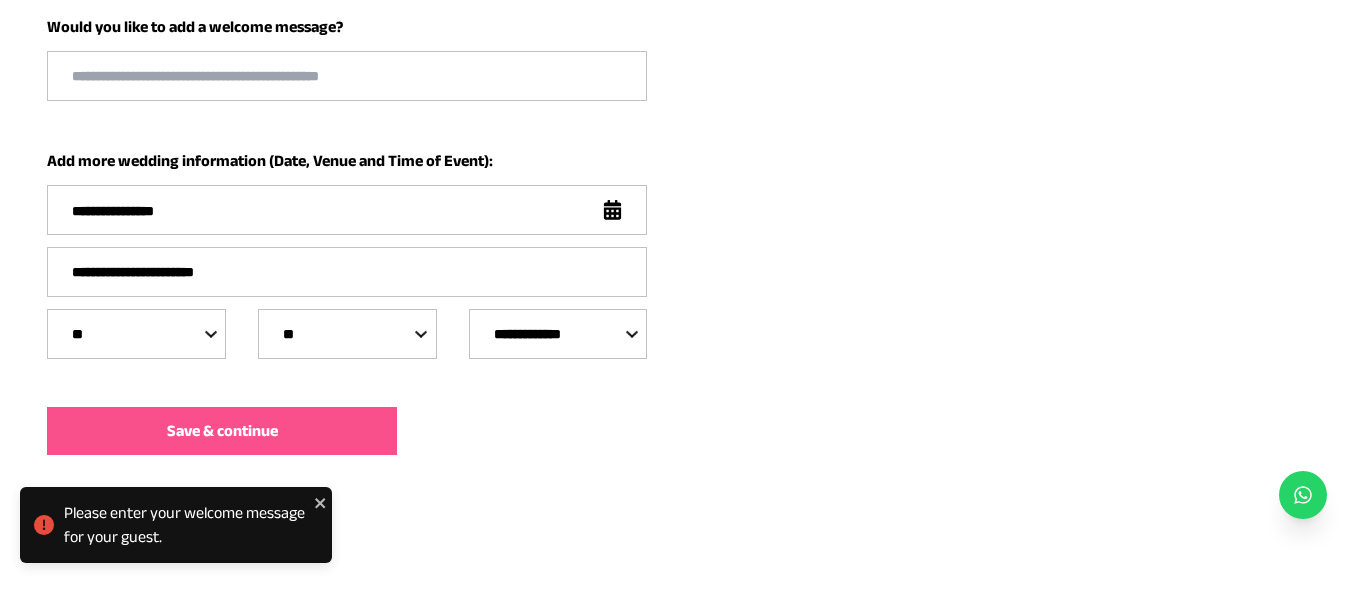 click at bounding box center [347, 76] 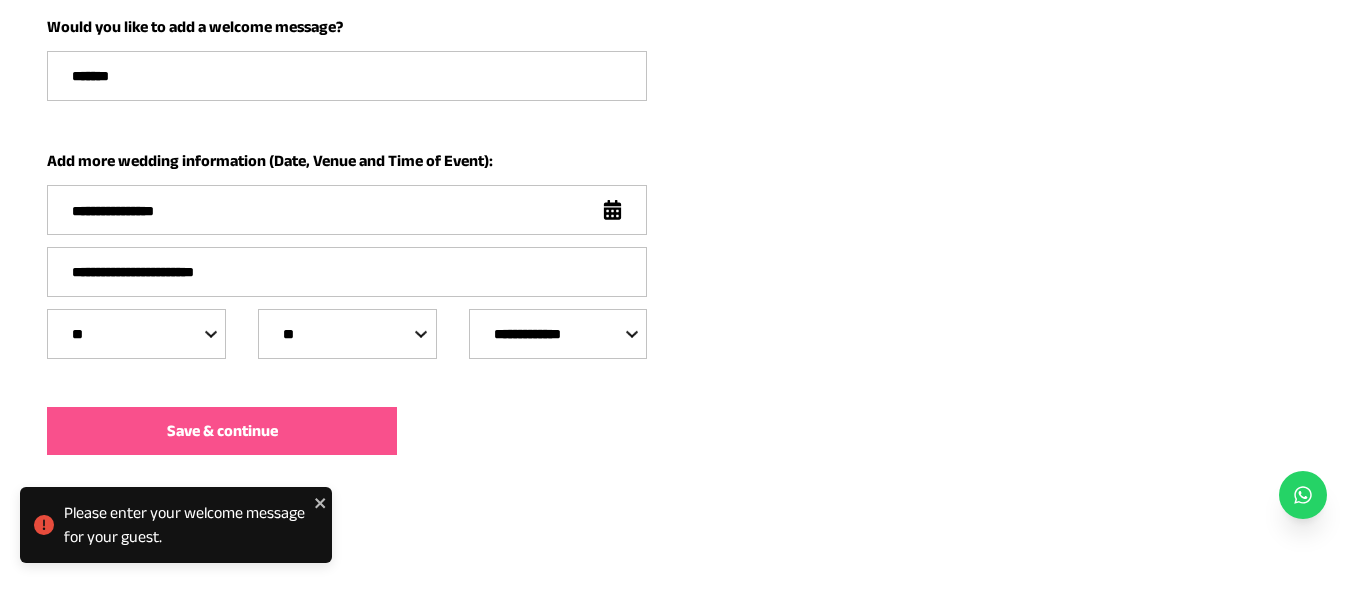 type on "*******" 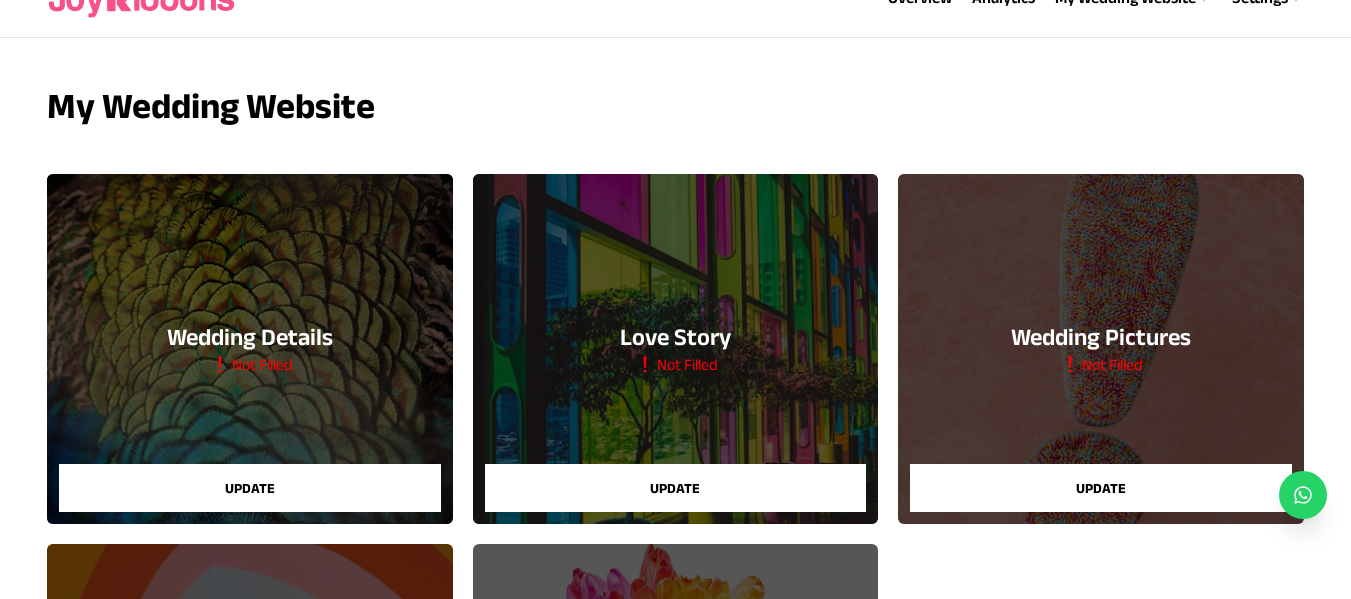 scroll, scrollTop: 0, scrollLeft: 0, axis: both 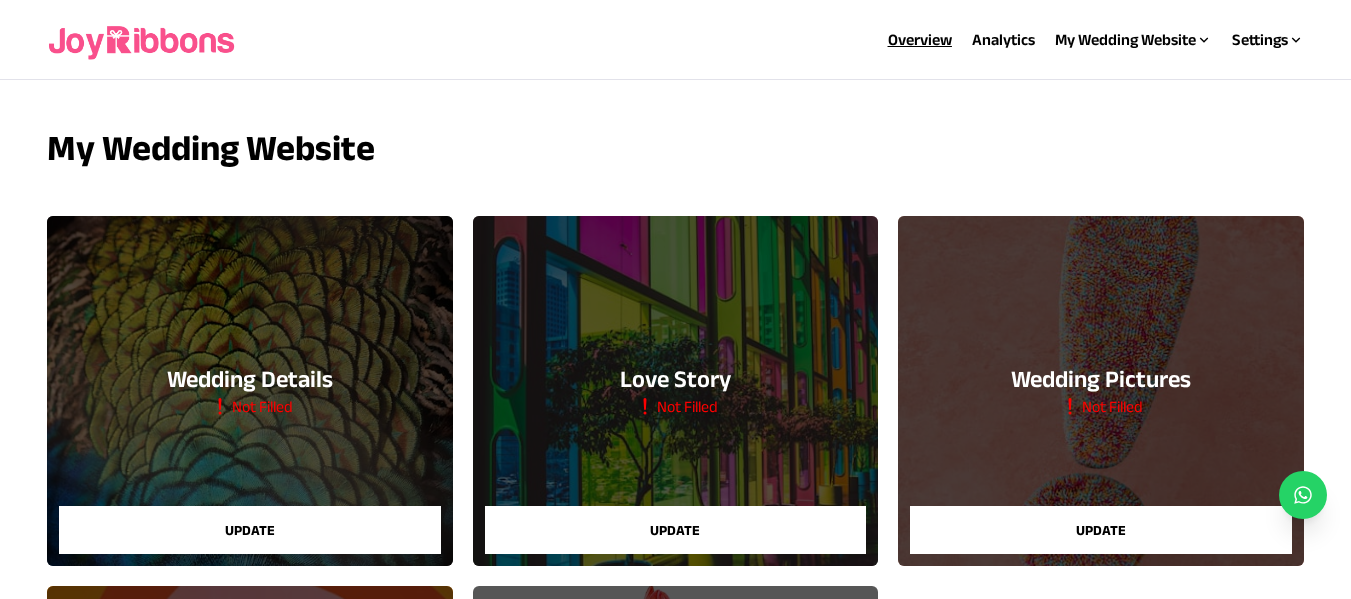 click on "Overview" at bounding box center [920, 39] 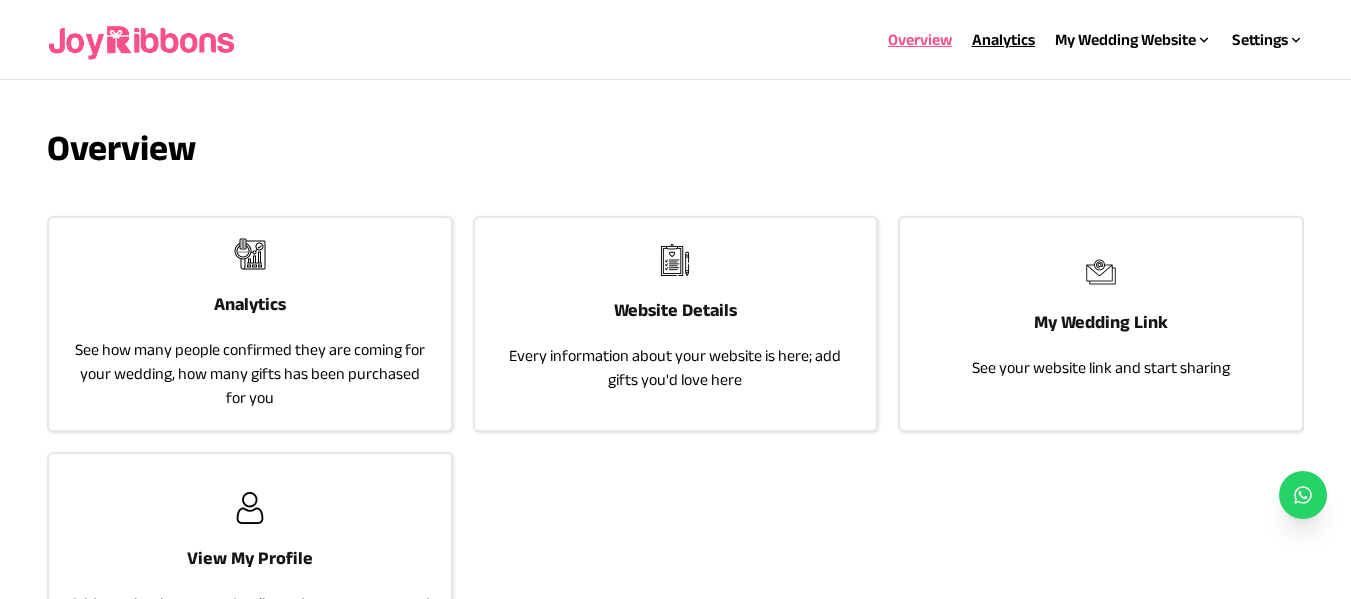 click on "Analytics" at bounding box center [1003, 39] 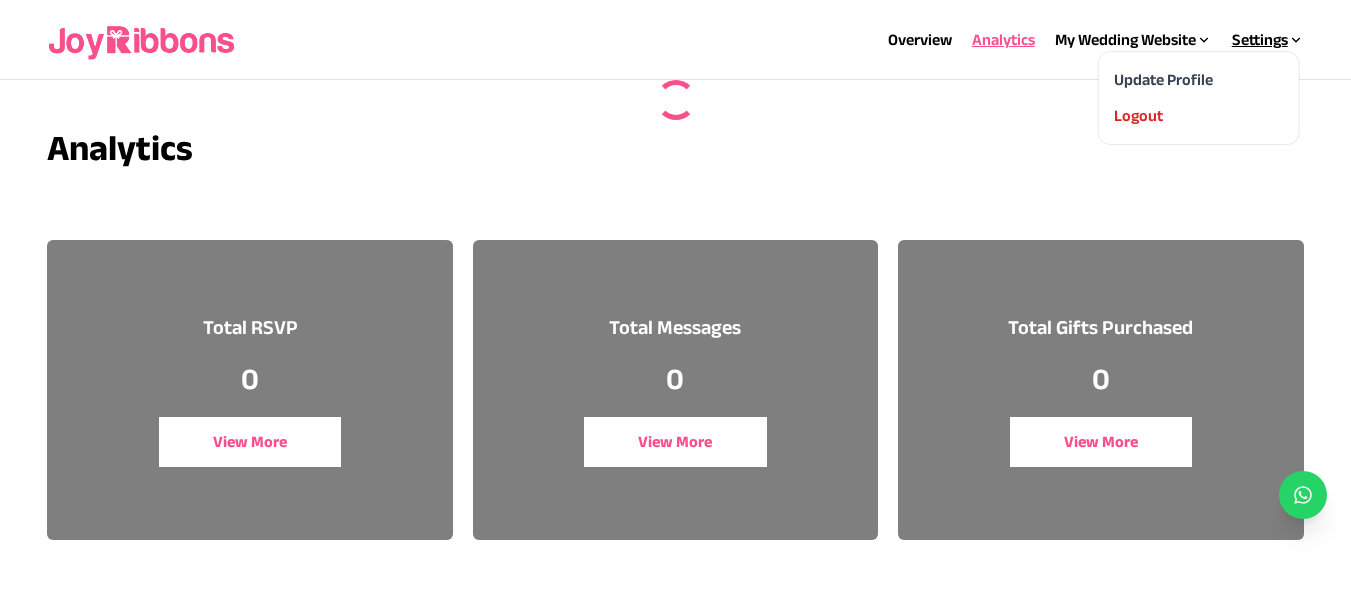 click on "Settings" at bounding box center (1268, 40) 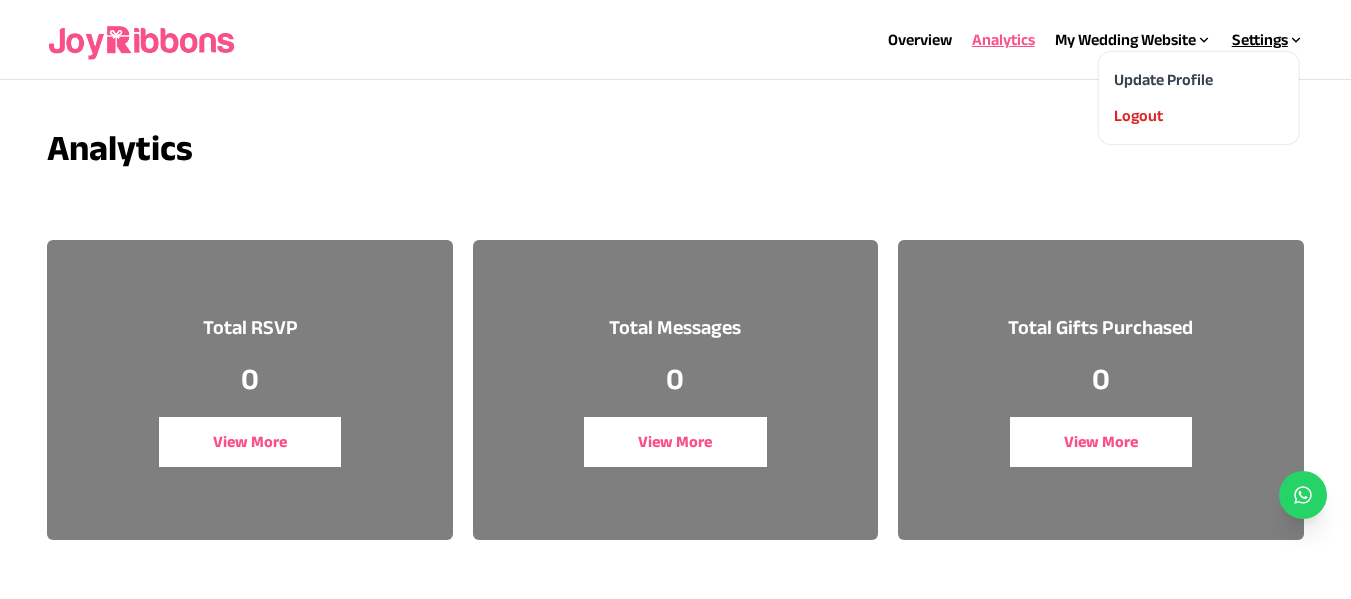 click on "Settings" at bounding box center [1268, 40] 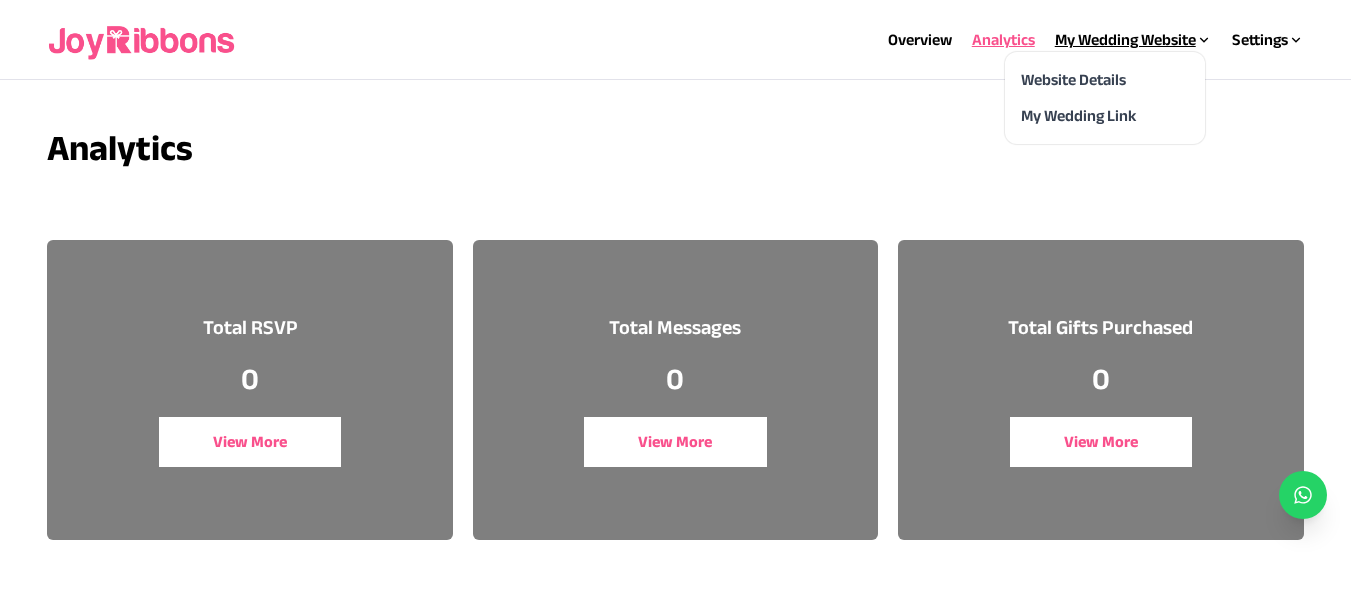 click on "My Wedding Website" at bounding box center (1133, 40) 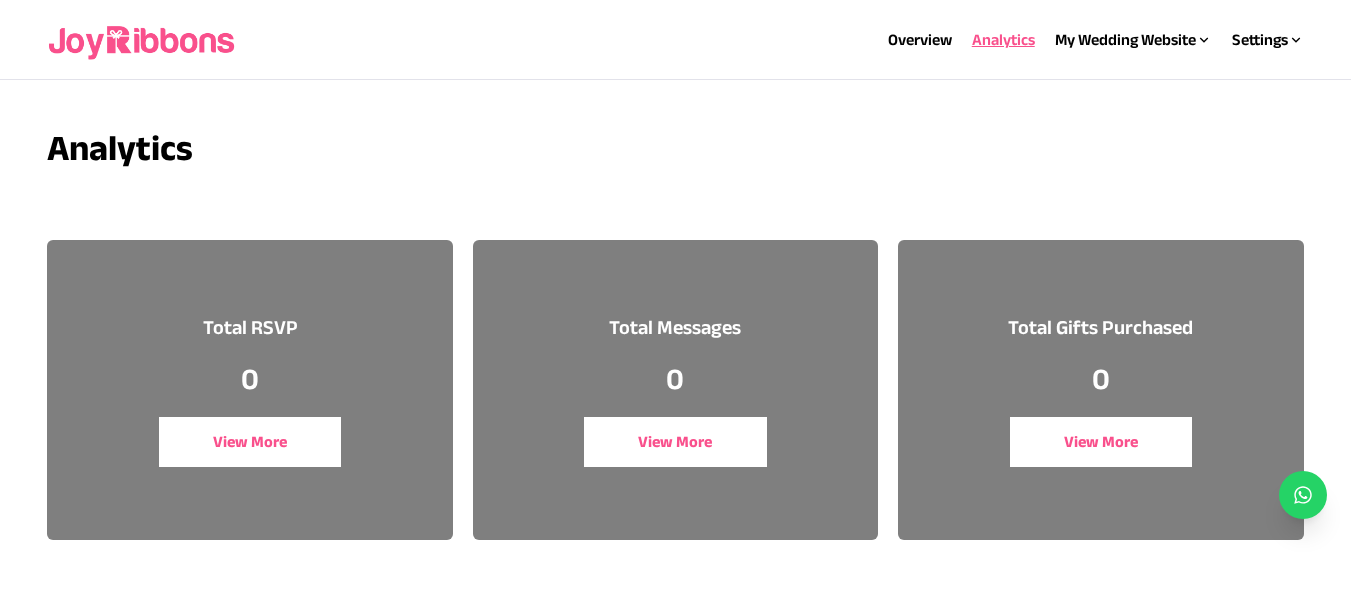 click on "Total RSVP 0 View More Total Messages 0 View More Total Gifts Purchased 0 View More" at bounding box center (675, 390) 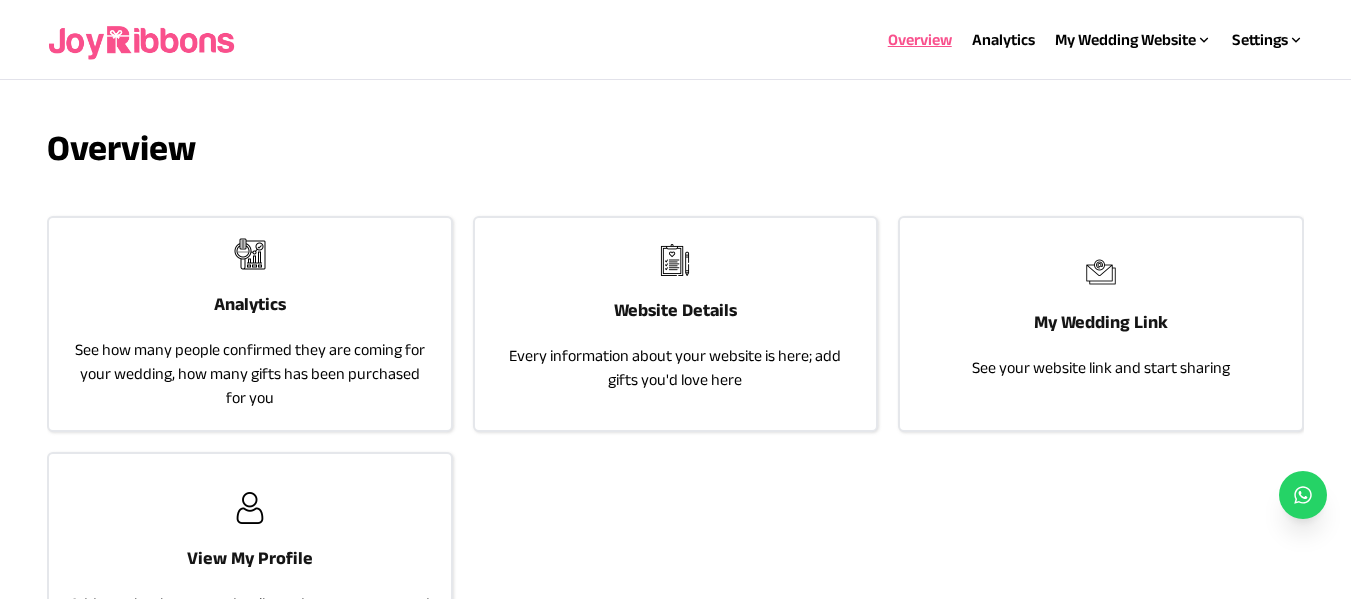 click at bounding box center [143, 40] 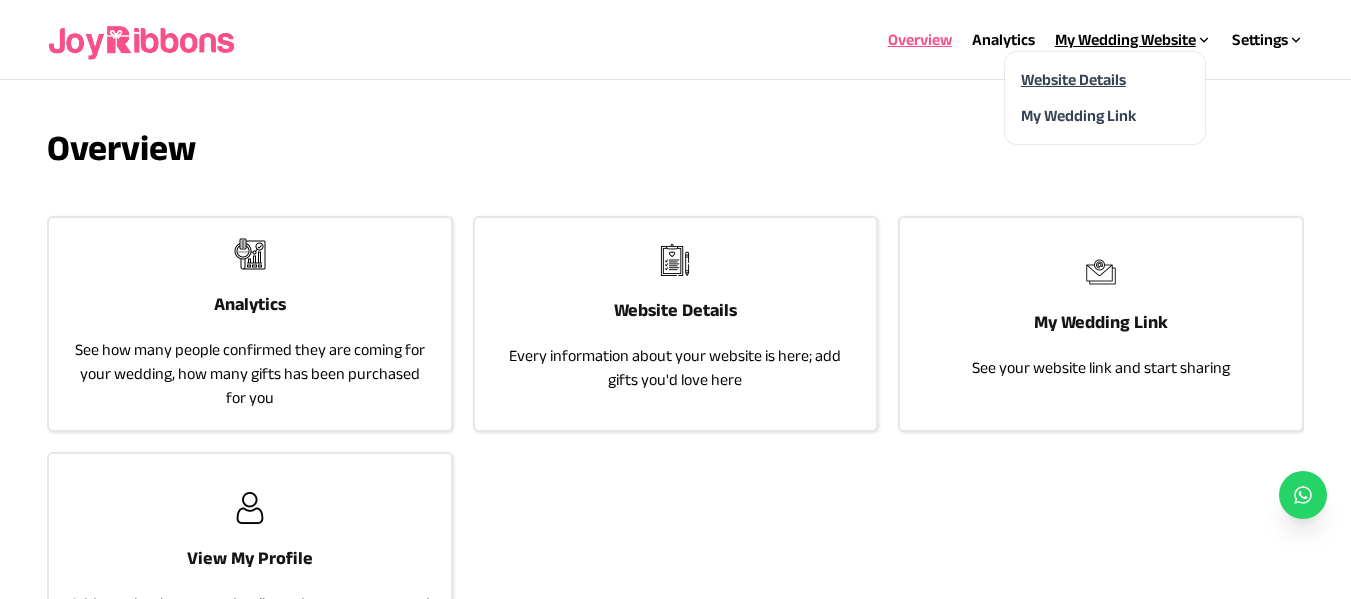 click on "Website Details" at bounding box center (1073, 79) 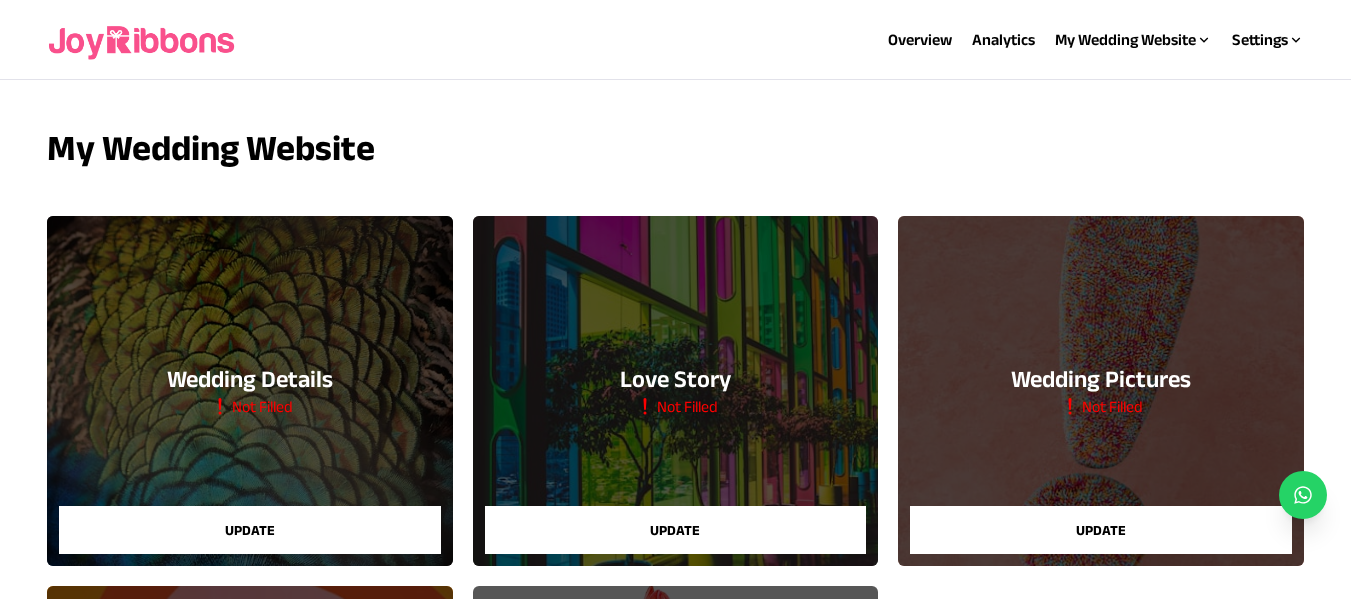click on "Update" at bounding box center [249, 530] 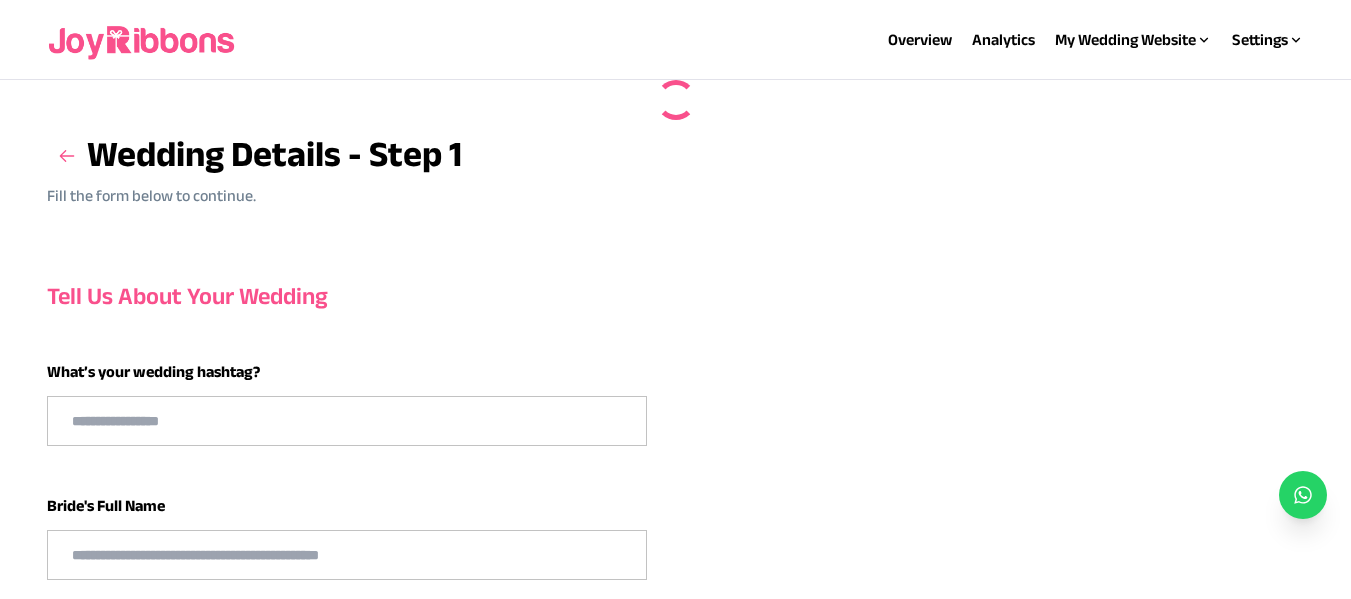 type on "**********" 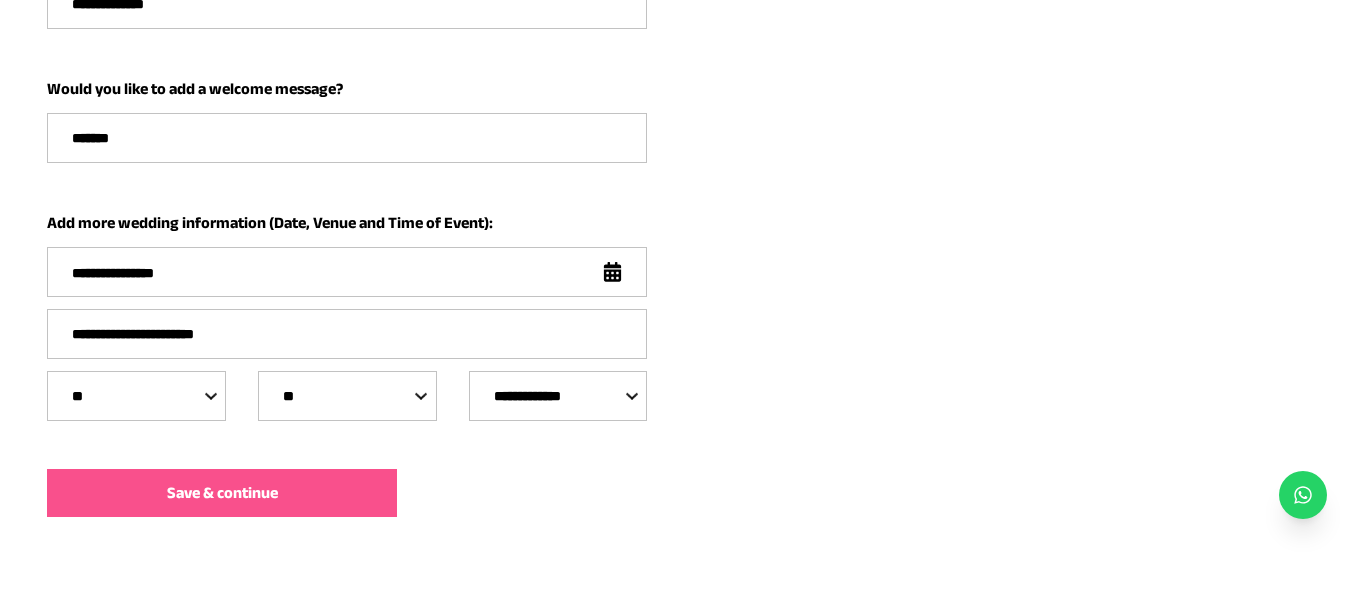 scroll, scrollTop: 680, scrollLeft: 0, axis: vertical 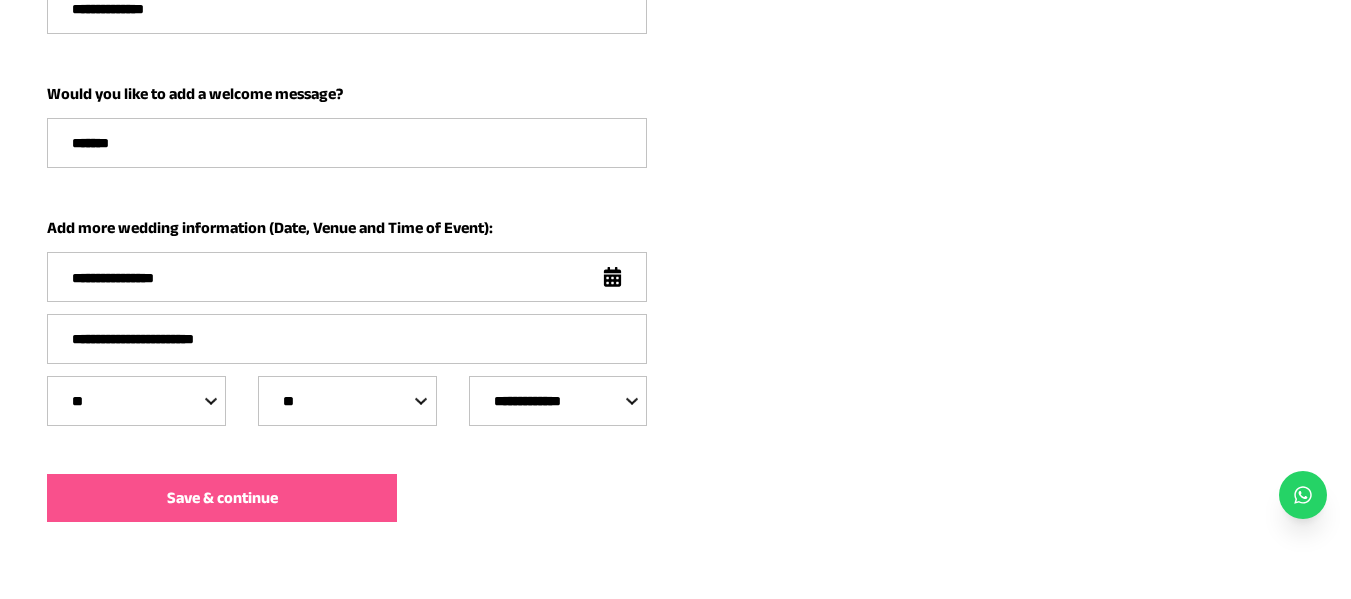 click on "Save & continue" at bounding box center [222, 498] 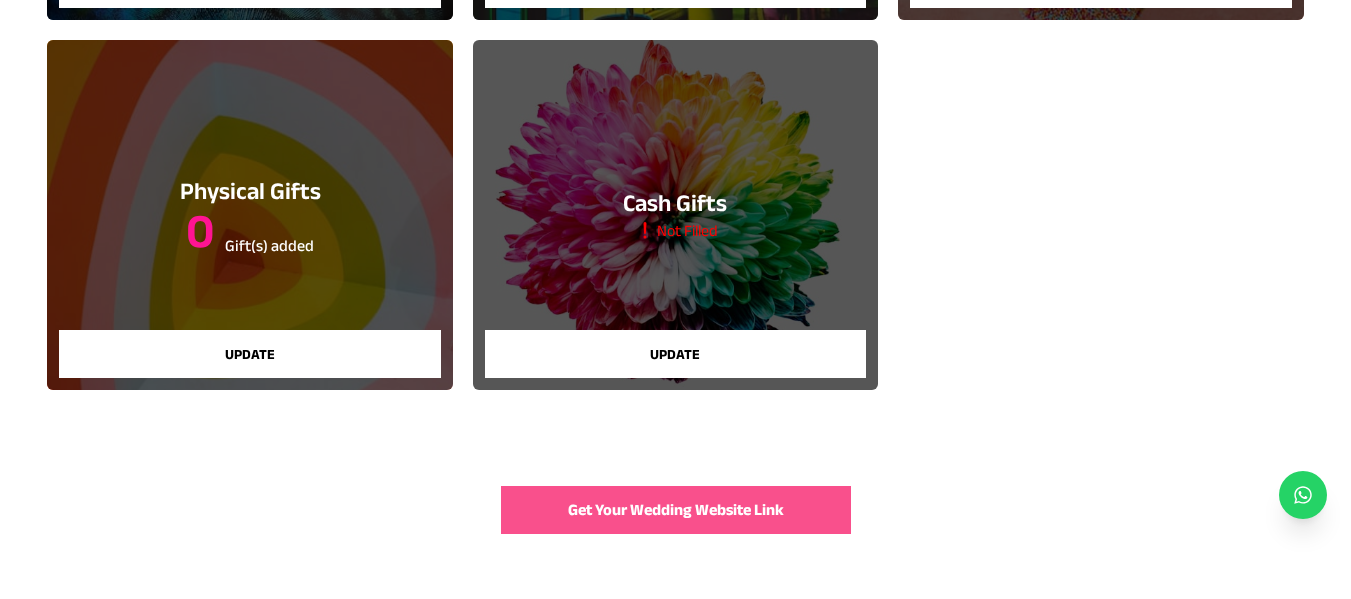 scroll, scrollTop: 560, scrollLeft: 0, axis: vertical 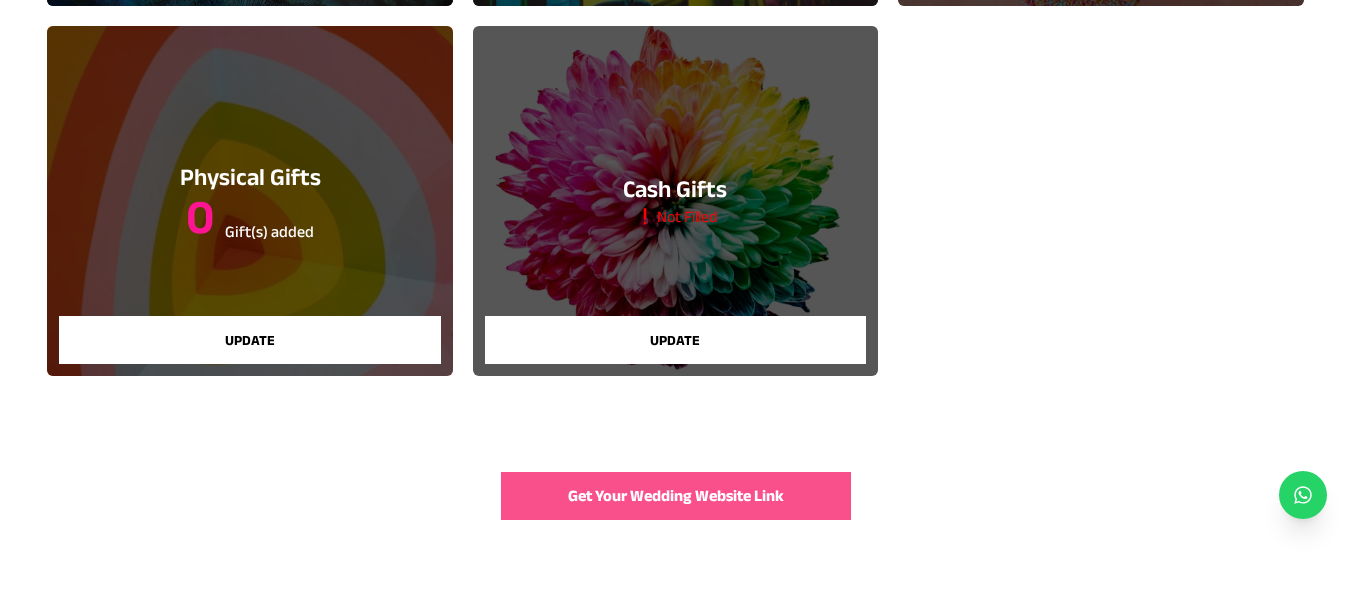 click on "Get Your Wedding Website Link" at bounding box center (676, 496) 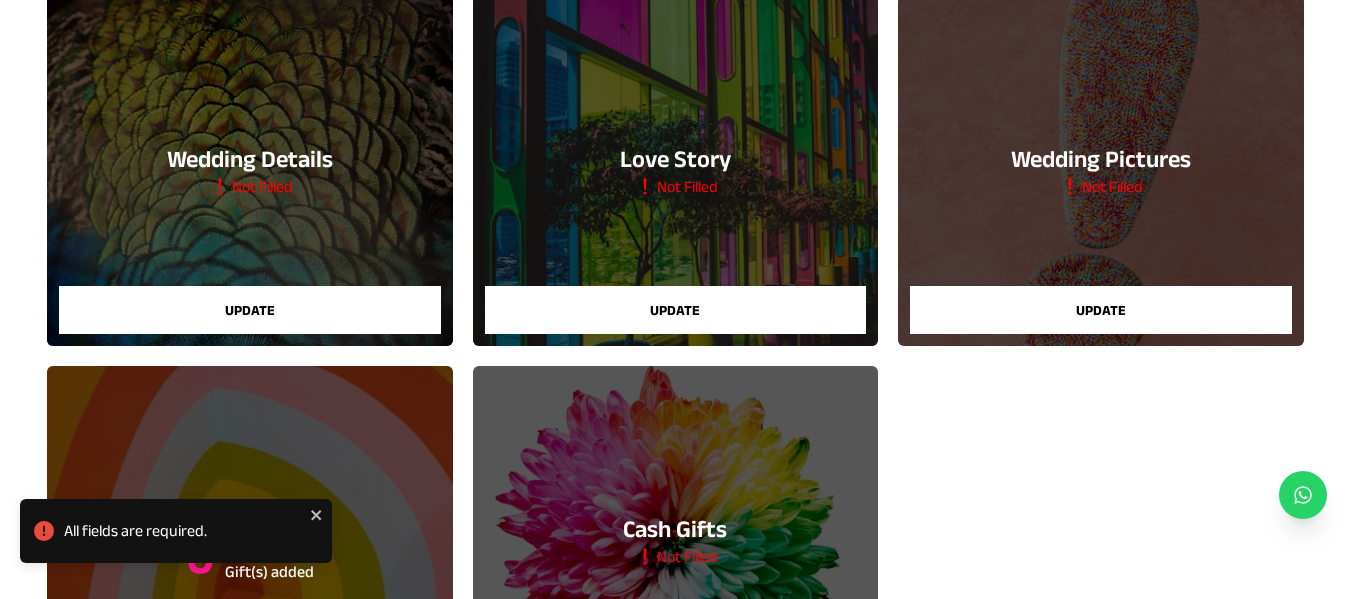 scroll, scrollTop: 121, scrollLeft: 0, axis: vertical 